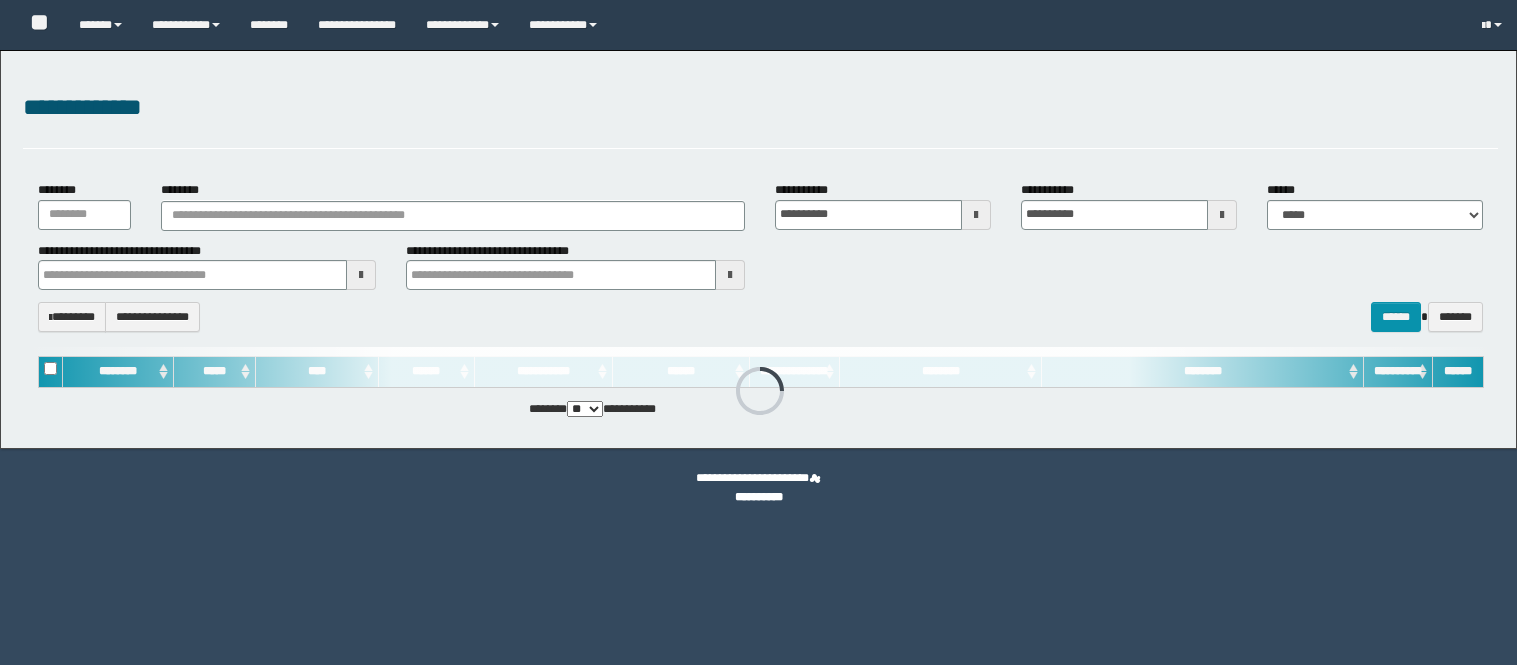scroll, scrollTop: 0, scrollLeft: 0, axis: both 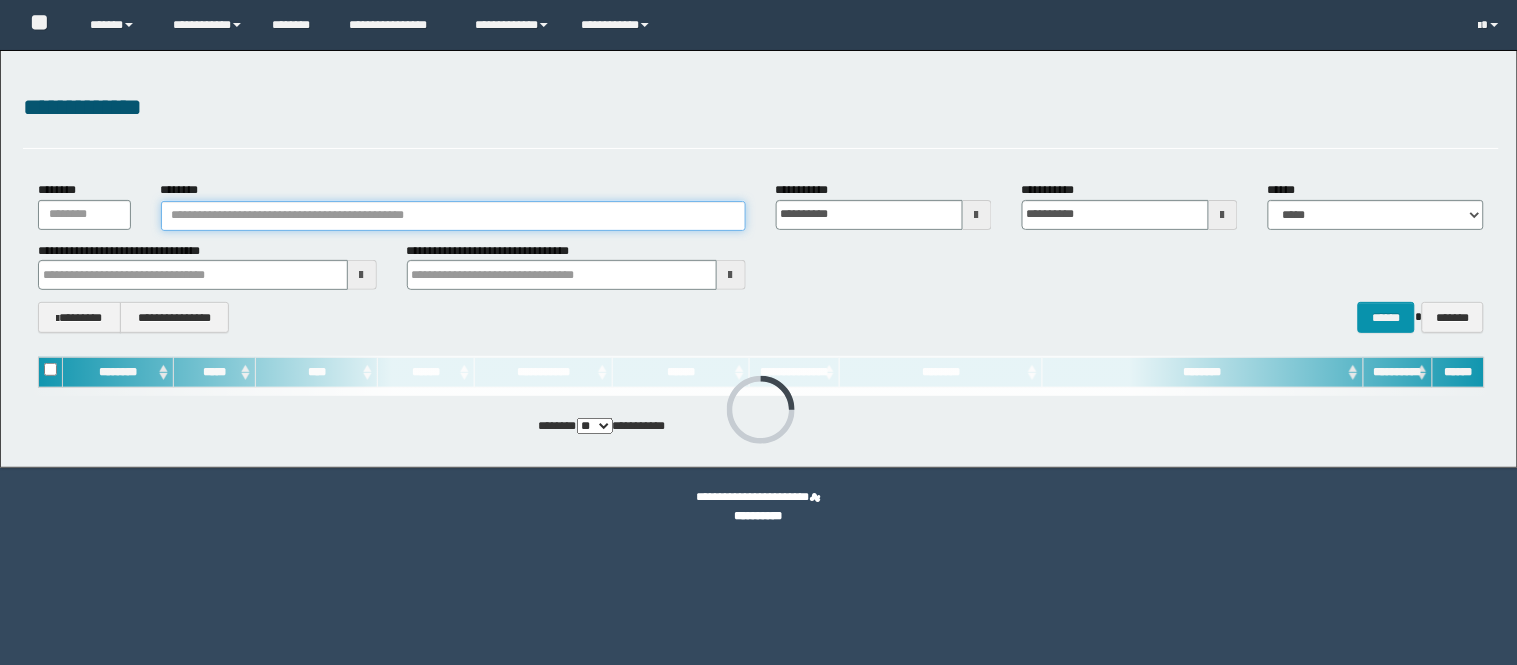 click on "********" at bounding box center (453, 216) 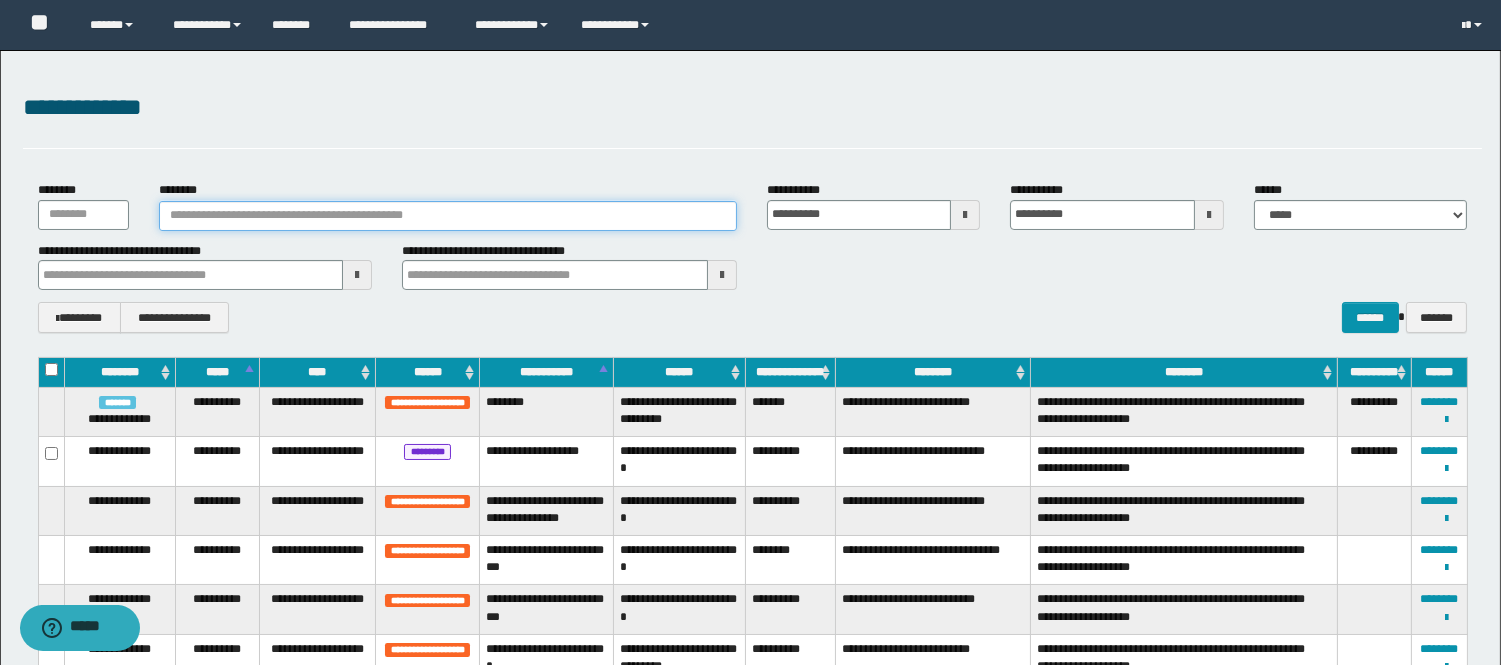 click on "********" at bounding box center (448, 216) 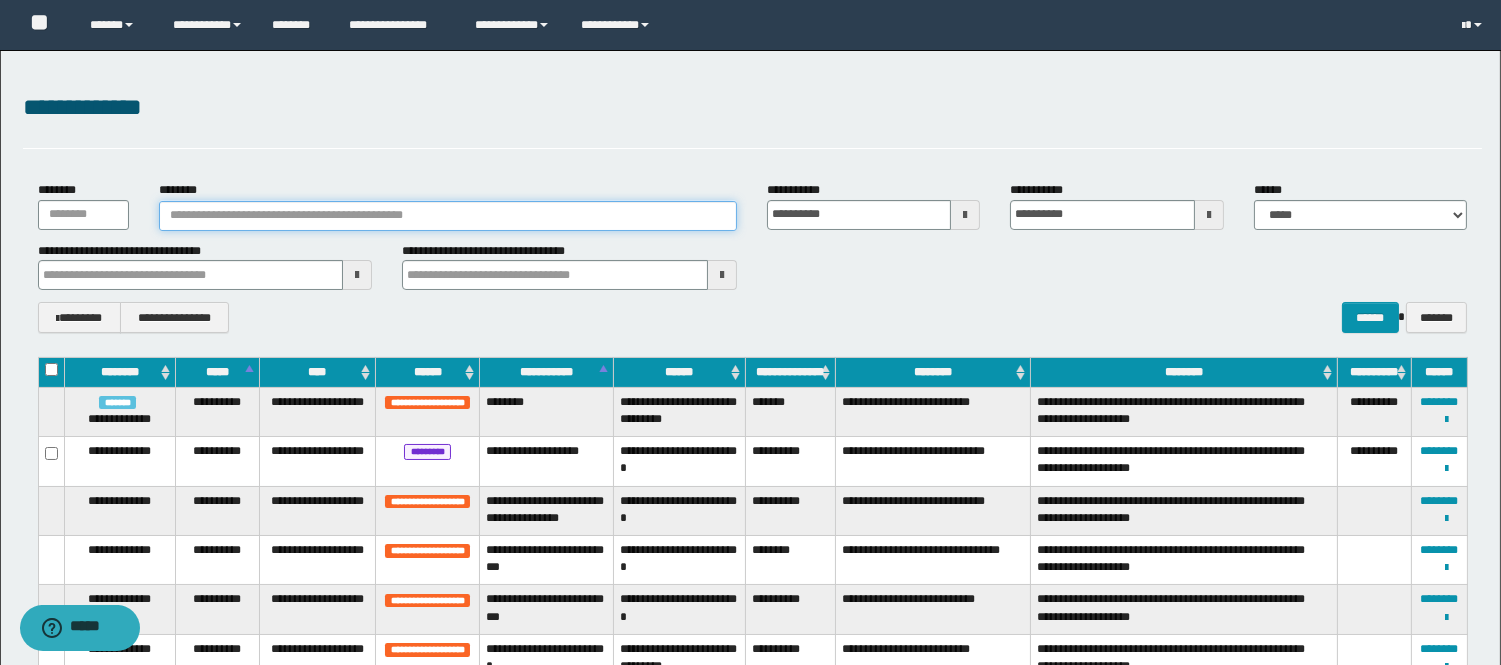 paste on "**********" 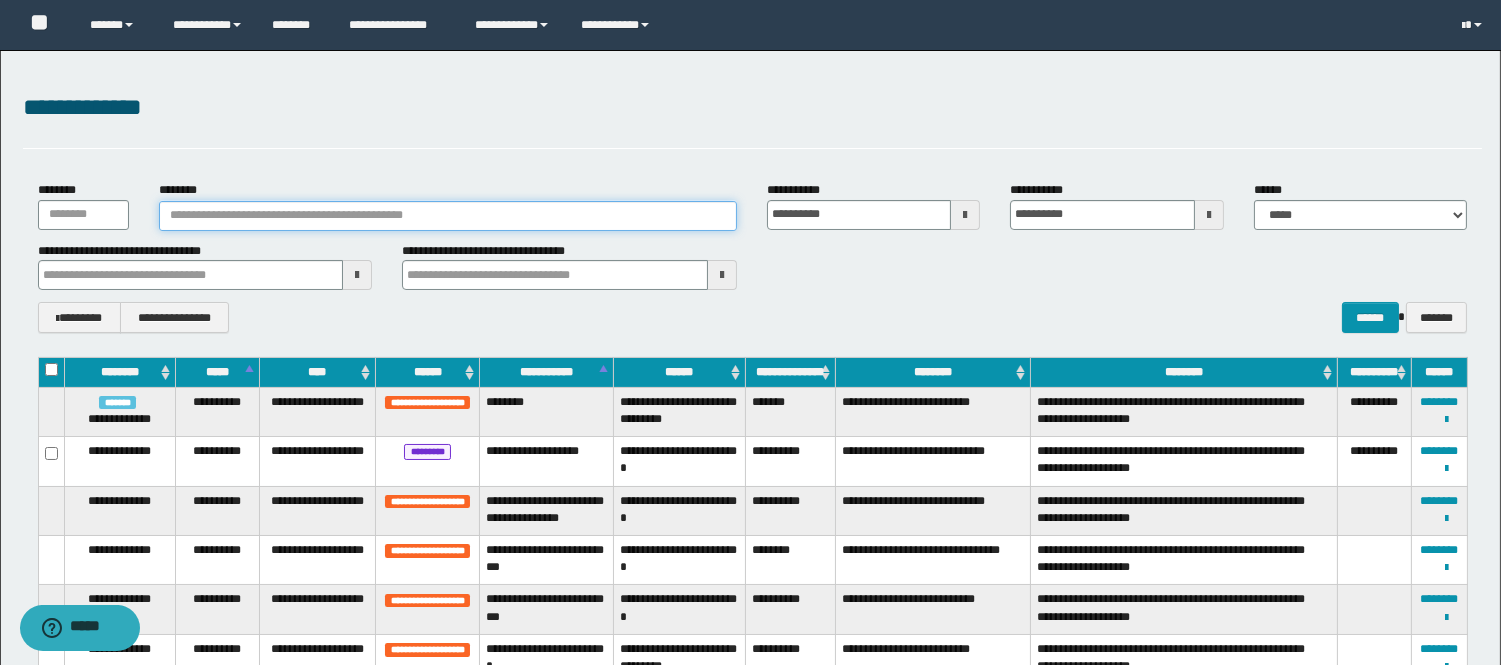 type on "**********" 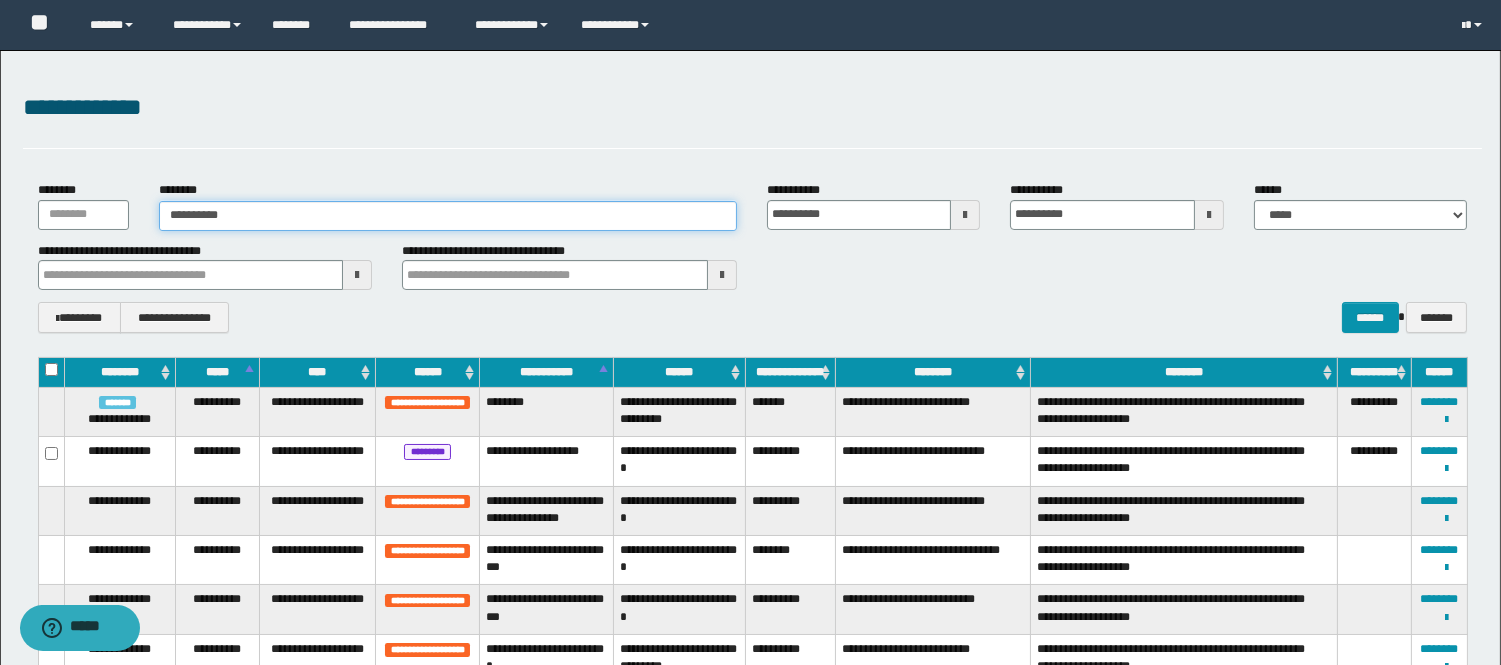 type on "**********" 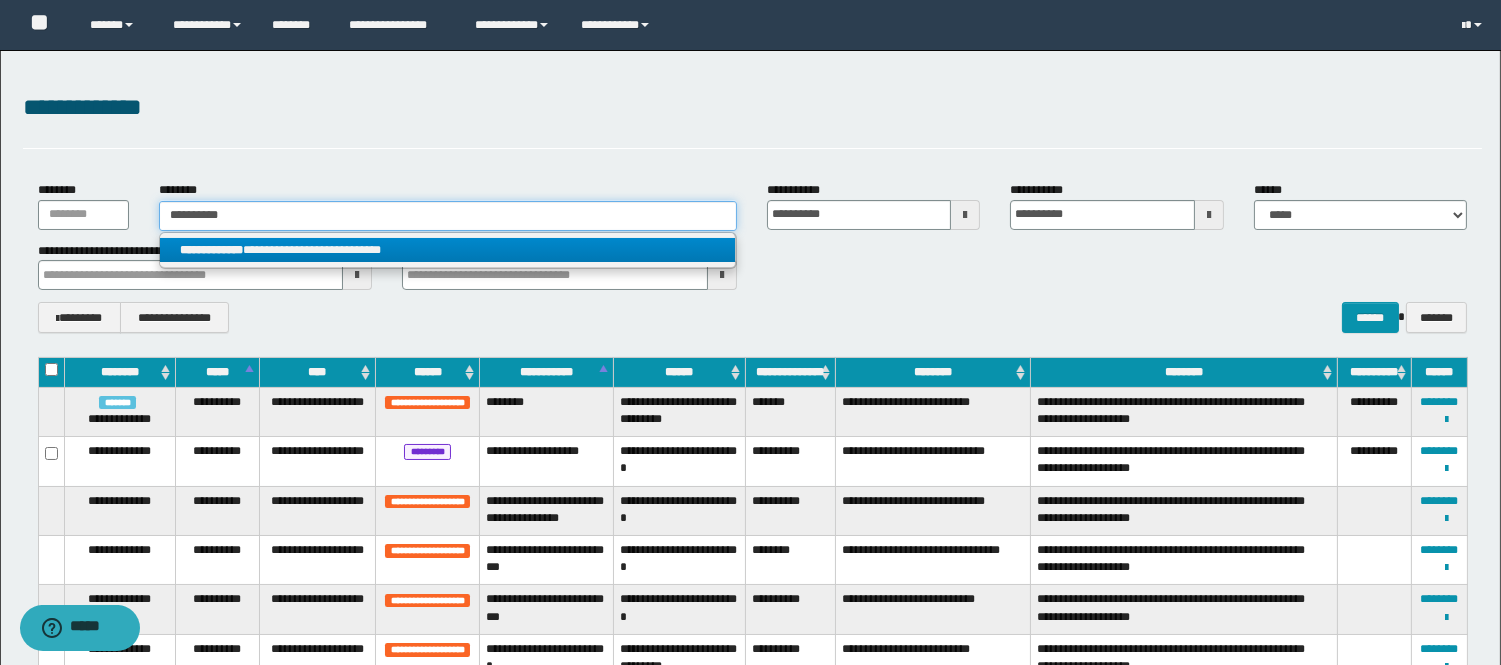 type on "**********" 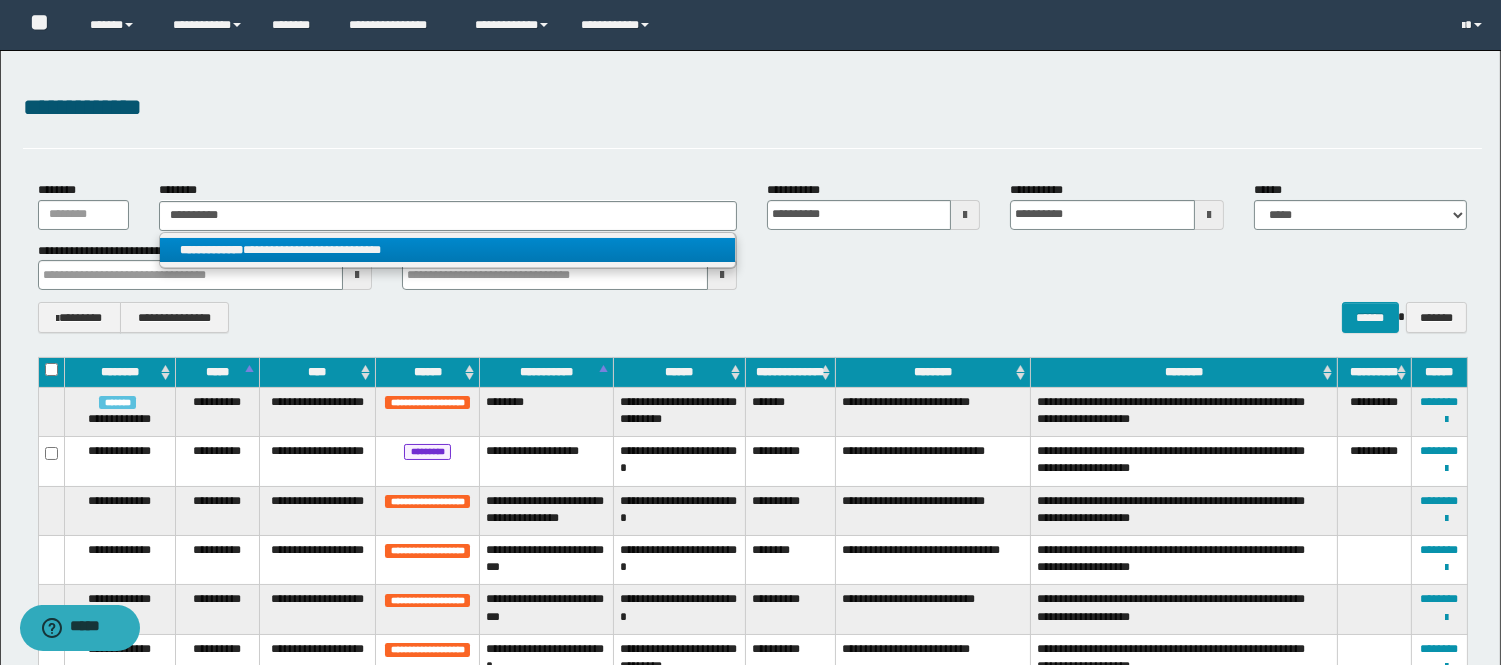 click on "**********" at bounding box center [448, 250] 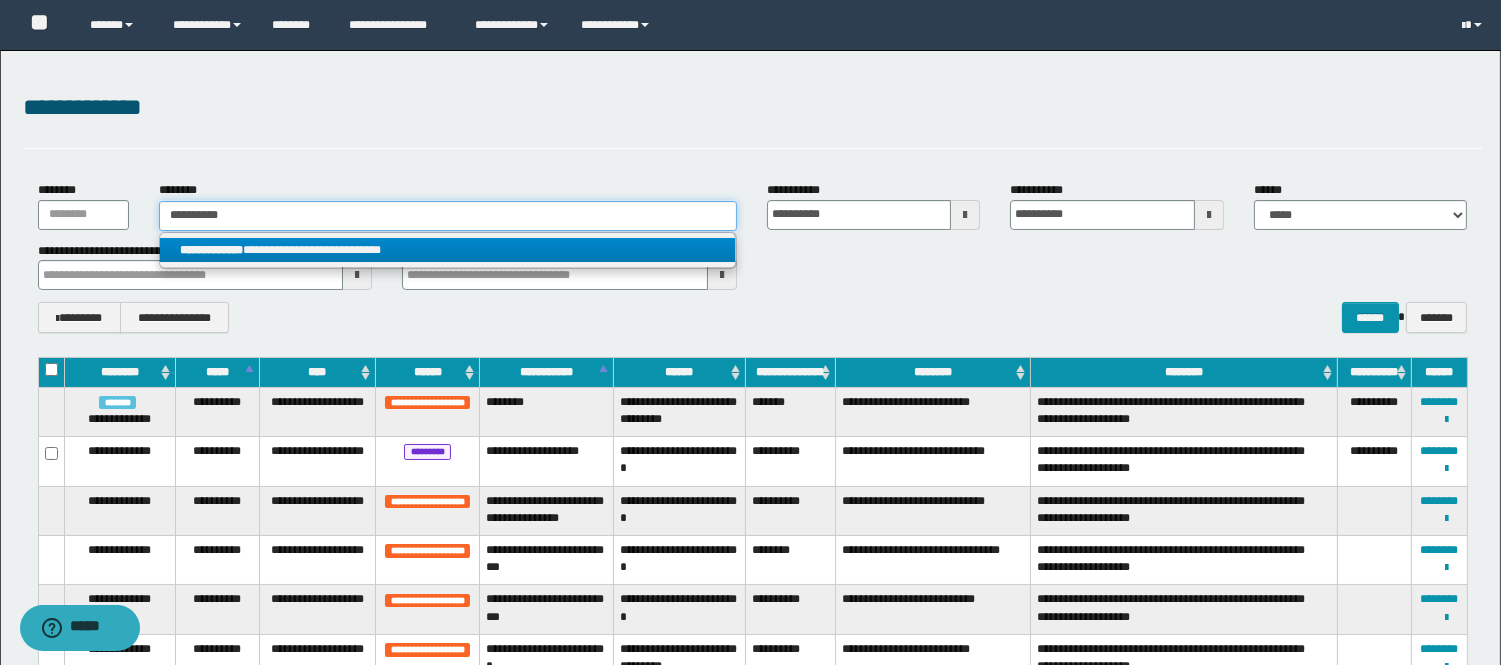 type 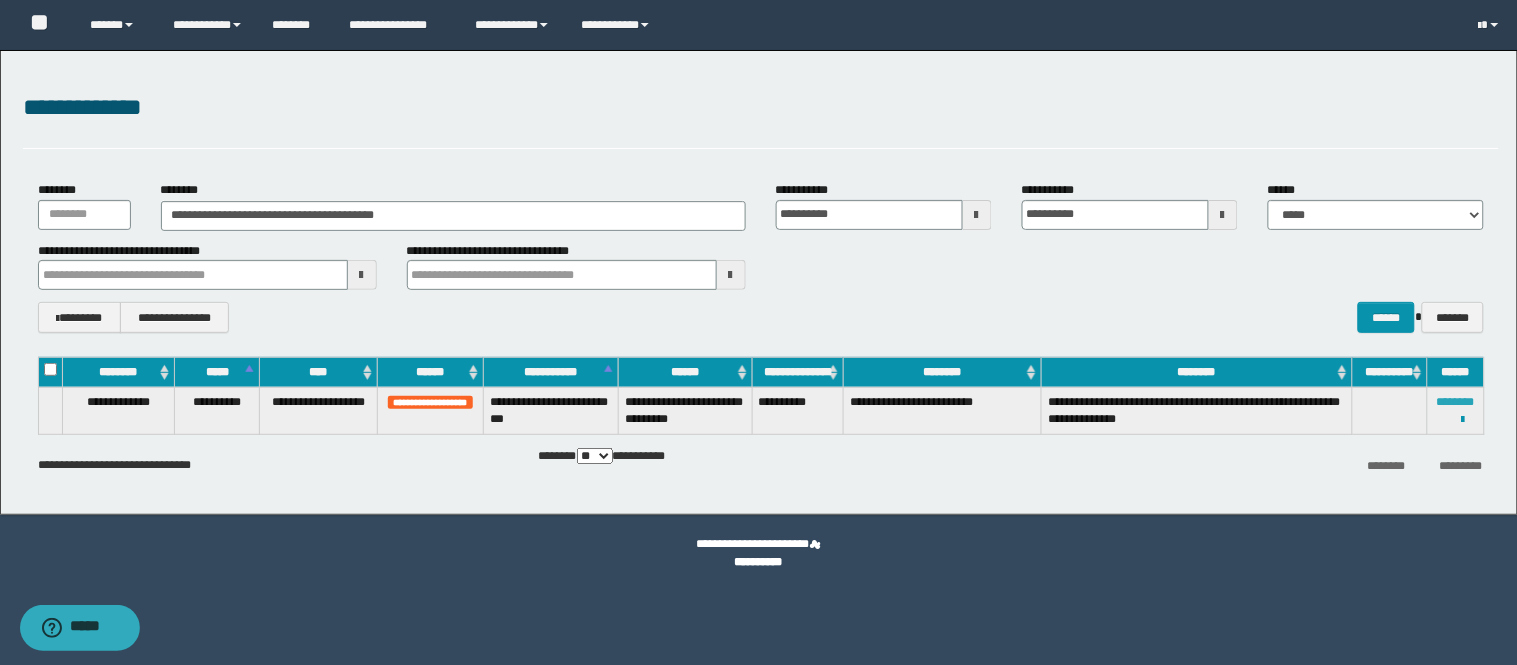 click on "********" at bounding box center (1456, 402) 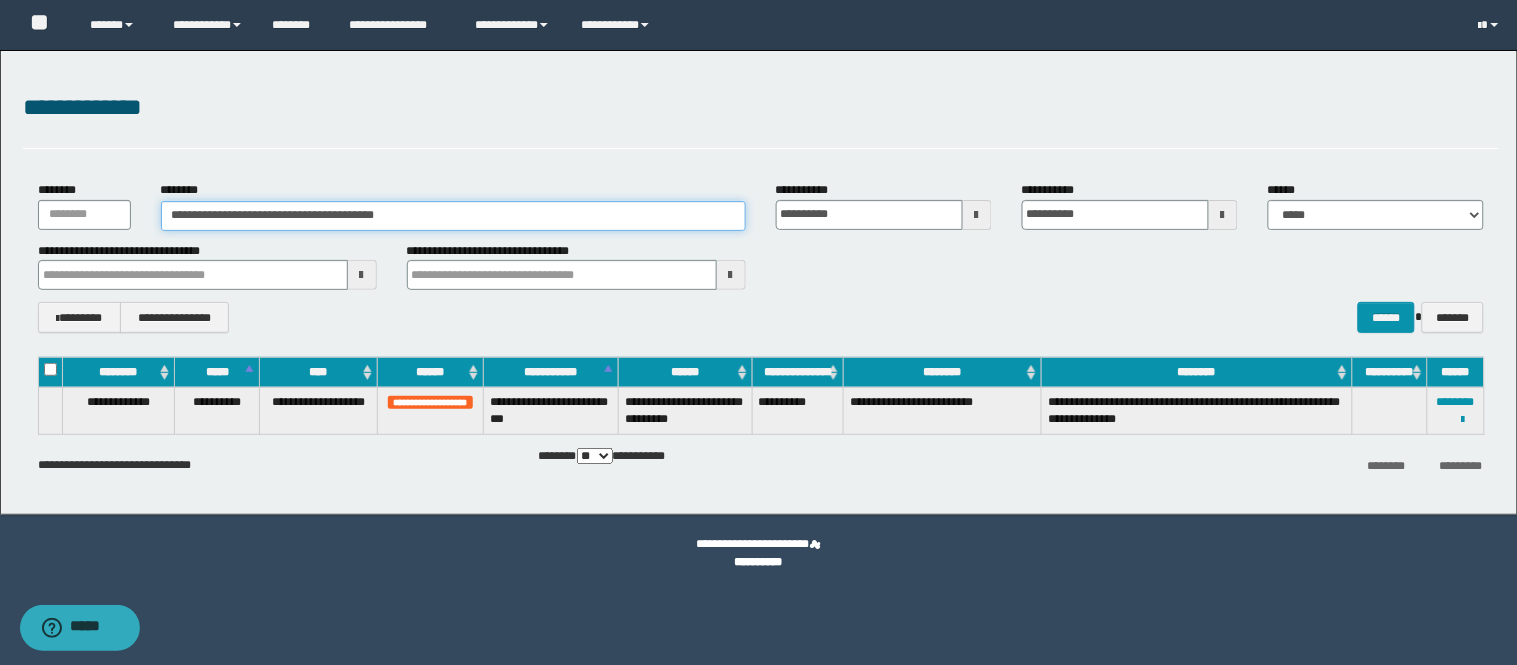drag, startPoint x: 426, startPoint y: 208, endPoint x: 110, endPoint y: 230, distance: 316.7649 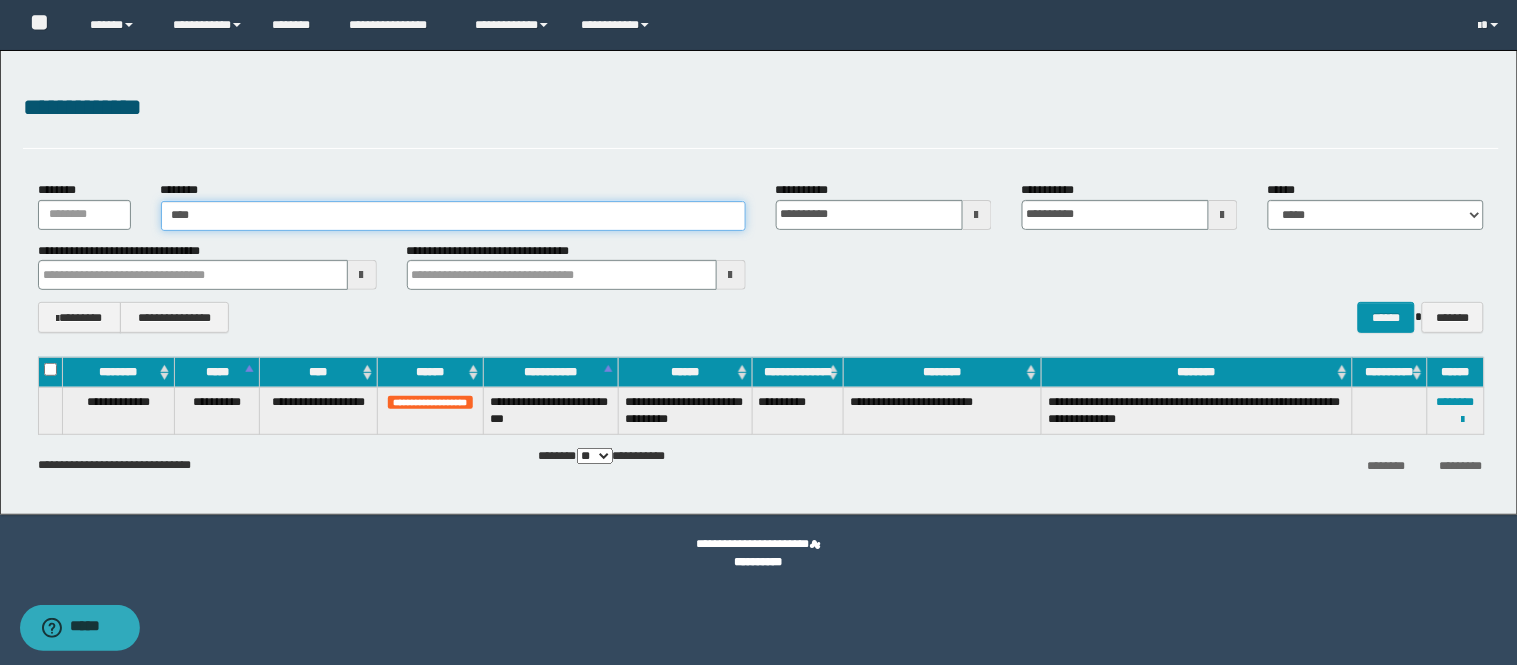 type on "*****" 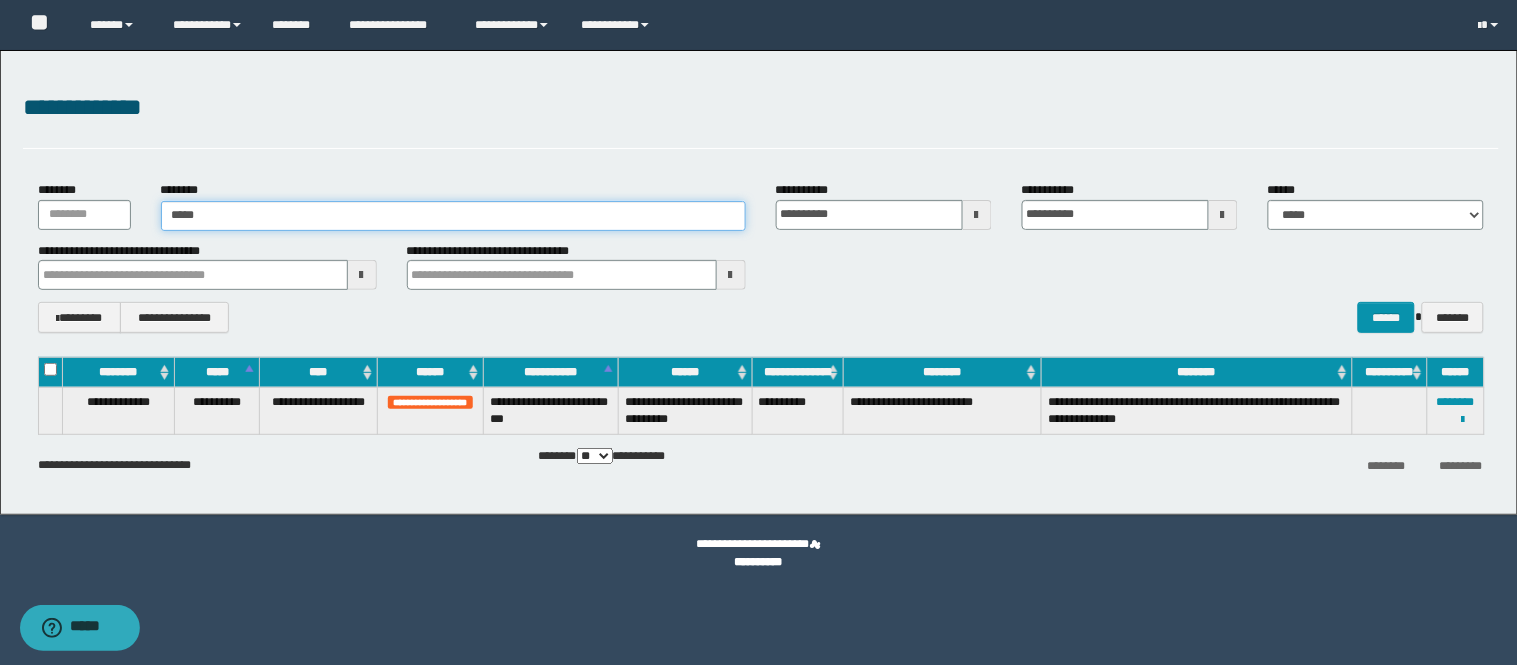 type on "*****" 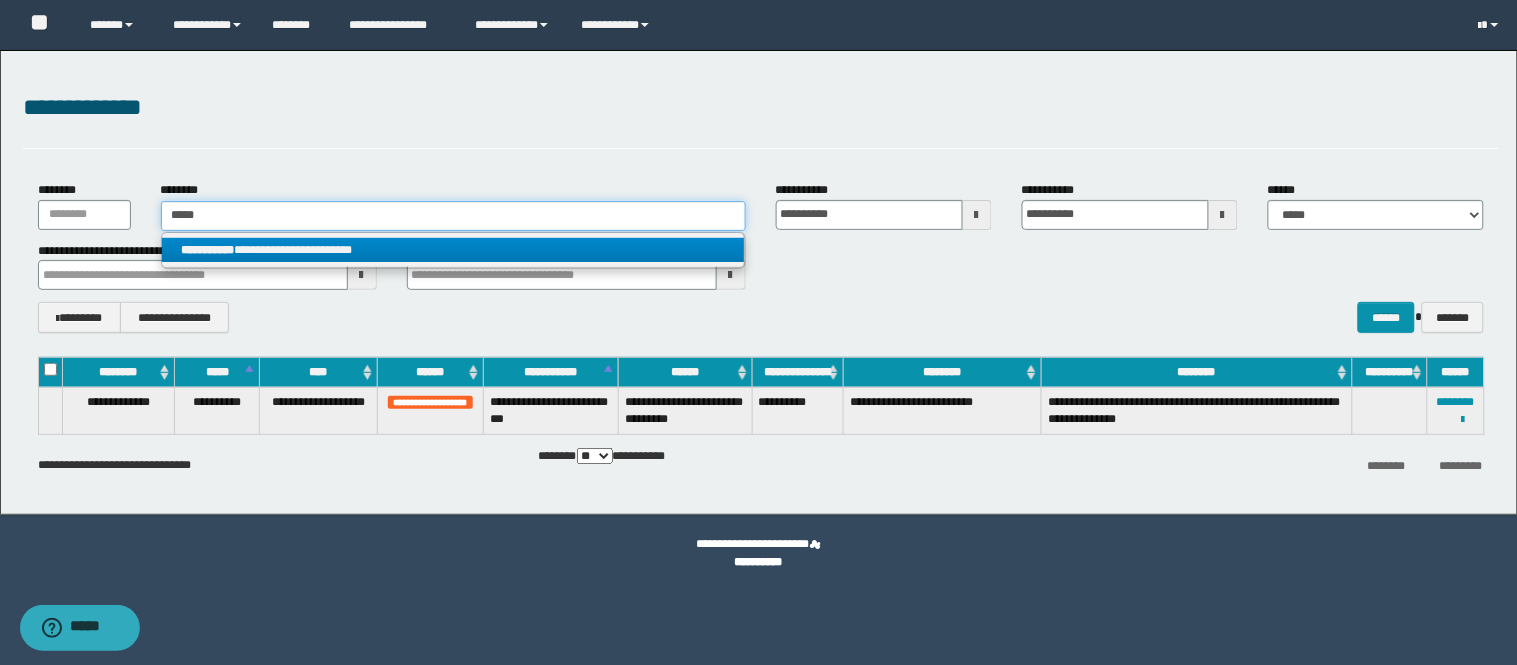 type on "*****" 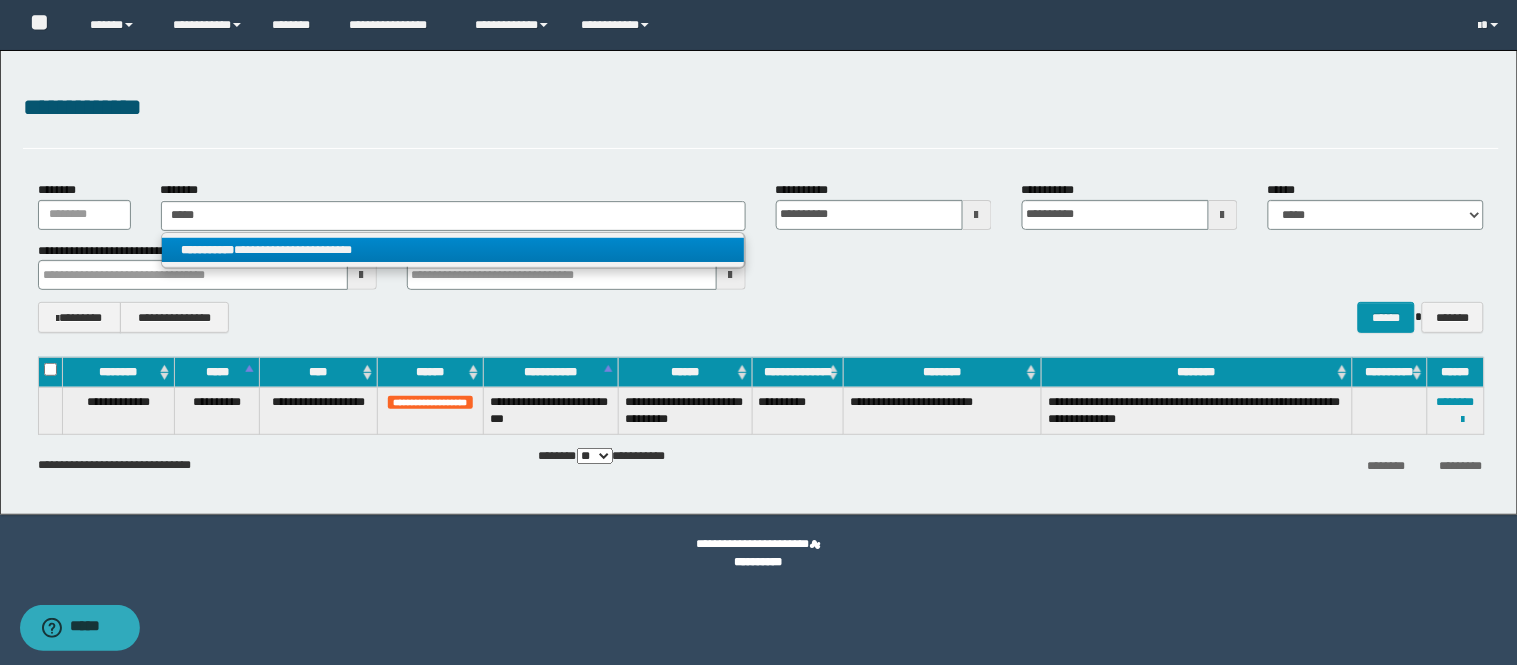 drag, startPoint x: 238, startPoint y: 246, endPoint x: 448, endPoint y: 255, distance: 210.19276 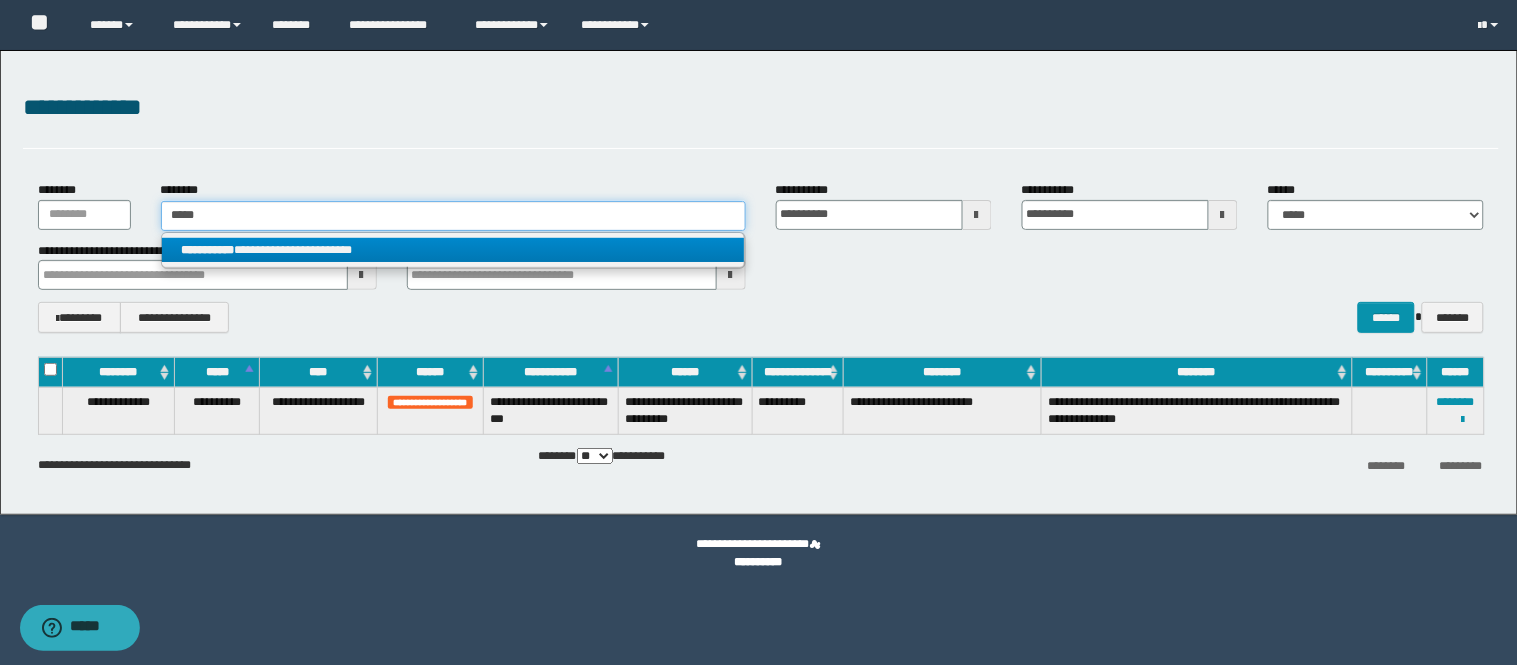 type 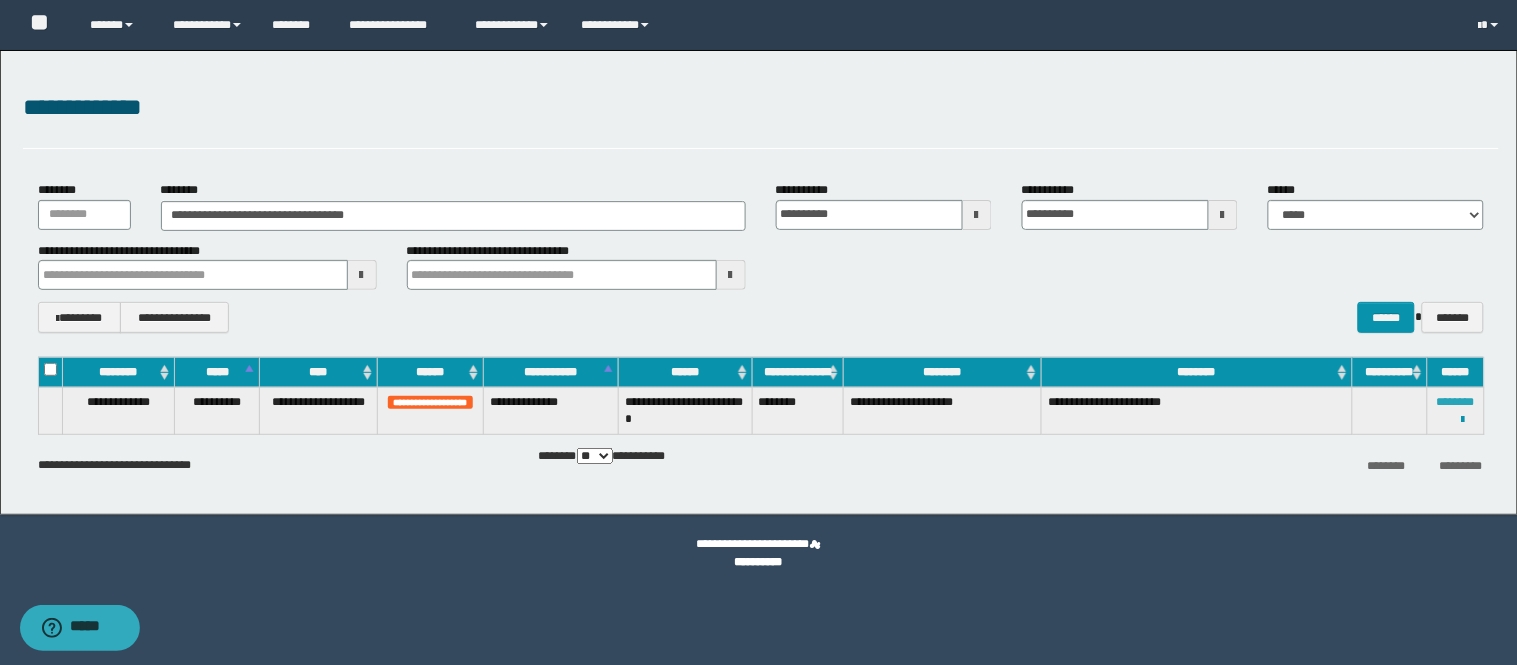 click on "********" at bounding box center (1456, 402) 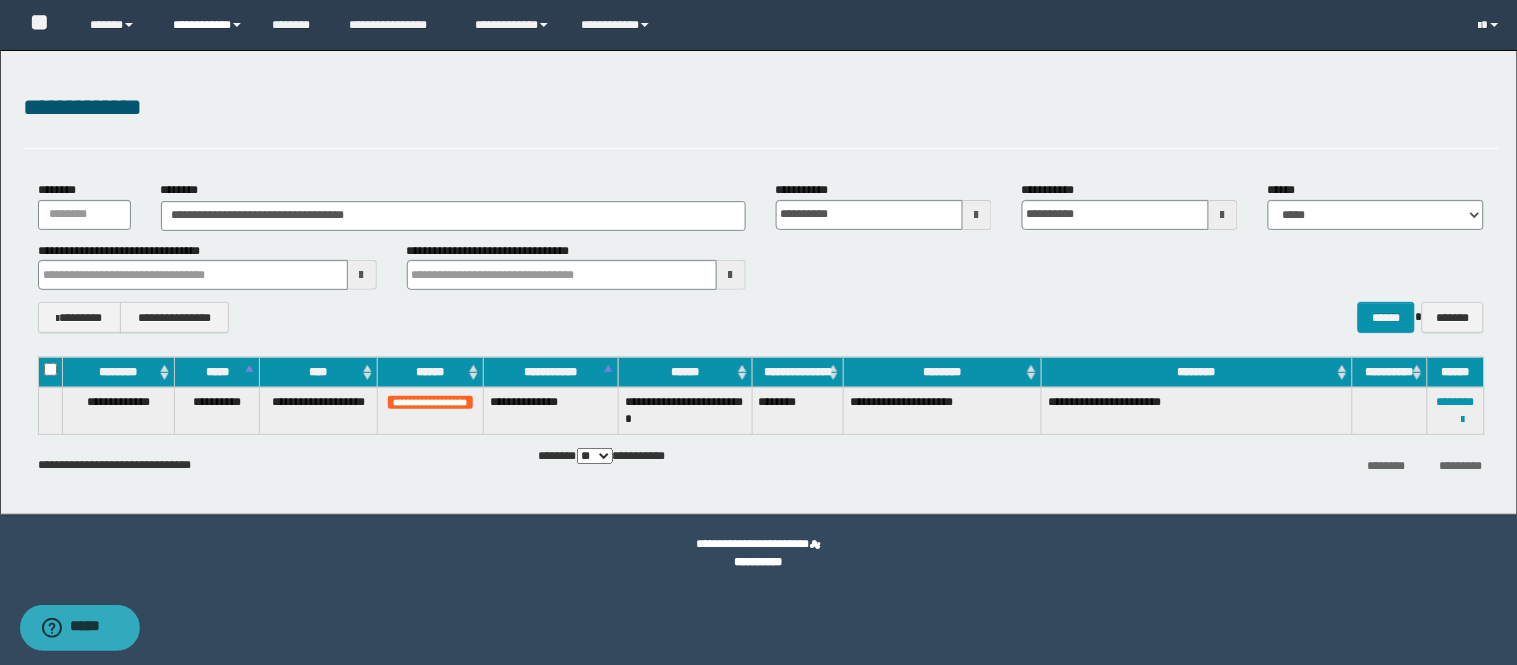 click on "**********" at bounding box center (207, 25) 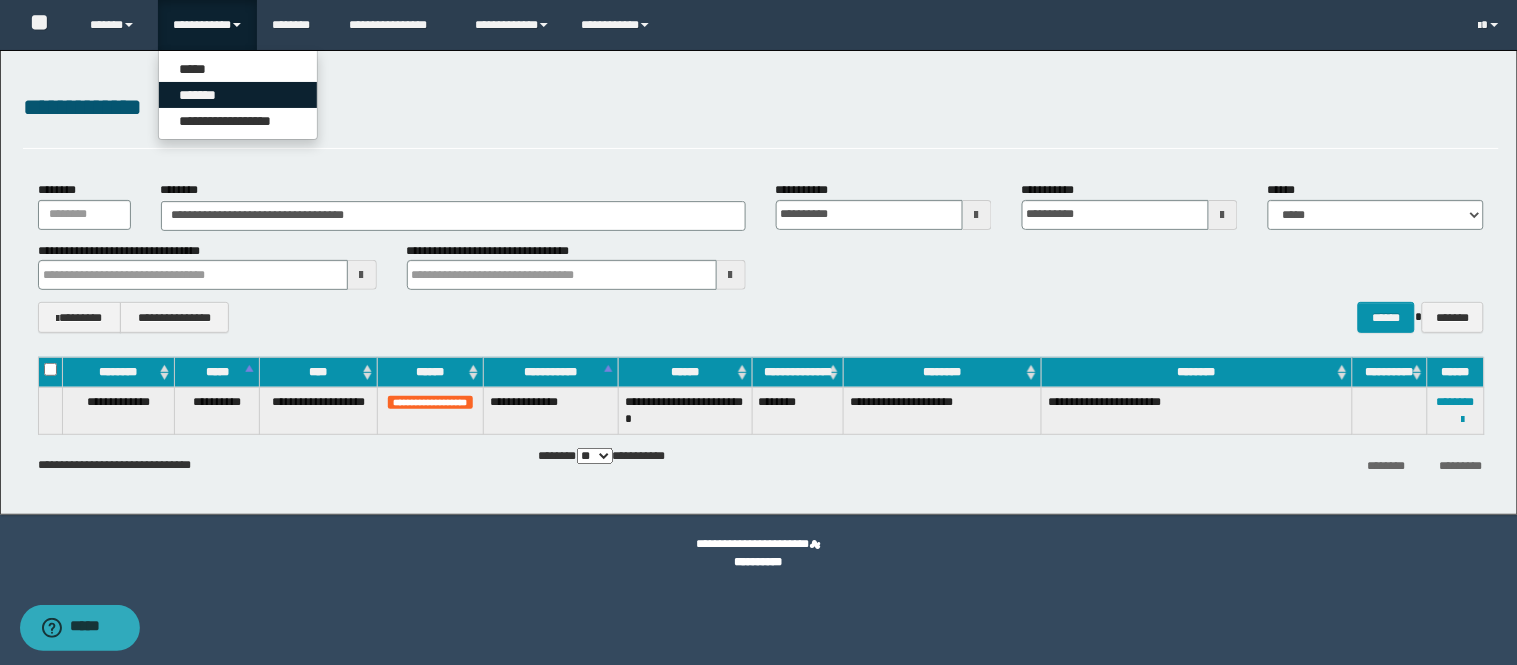 click on "*******" at bounding box center (238, 95) 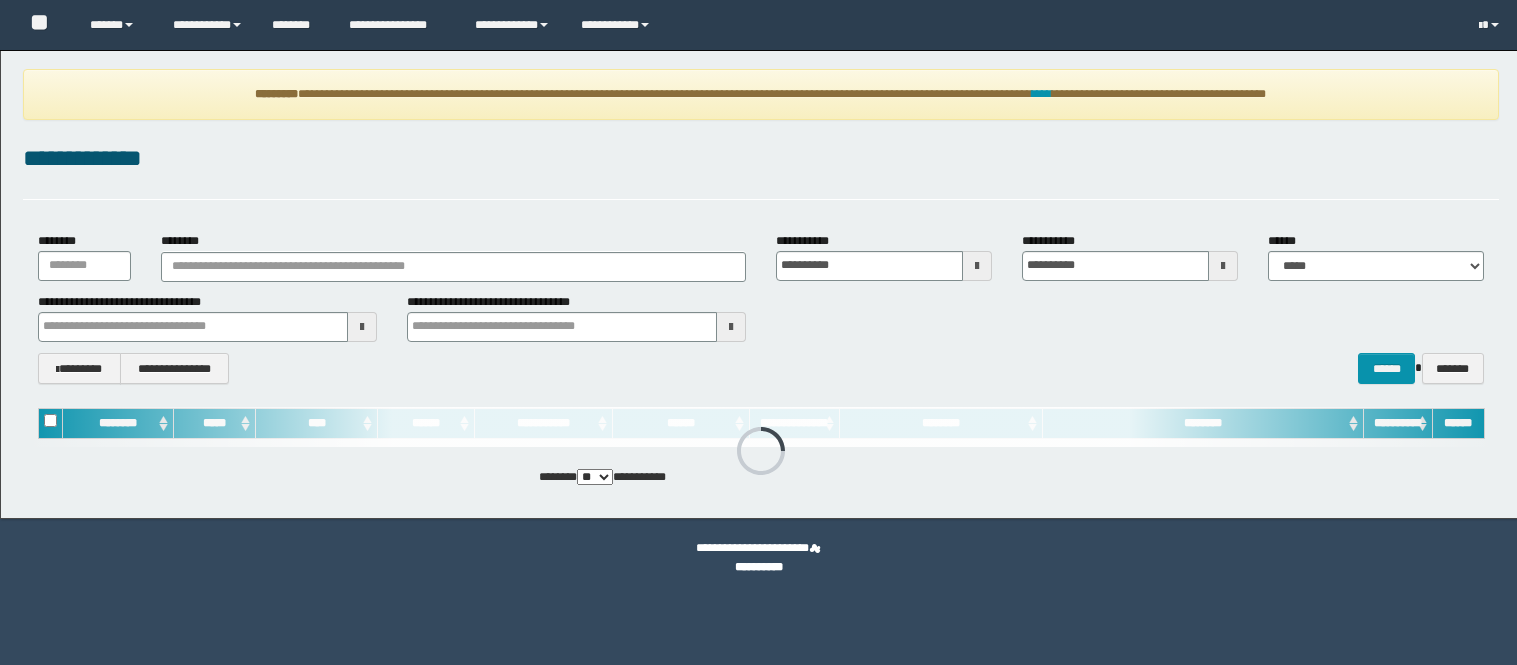 scroll, scrollTop: 0, scrollLeft: 0, axis: both 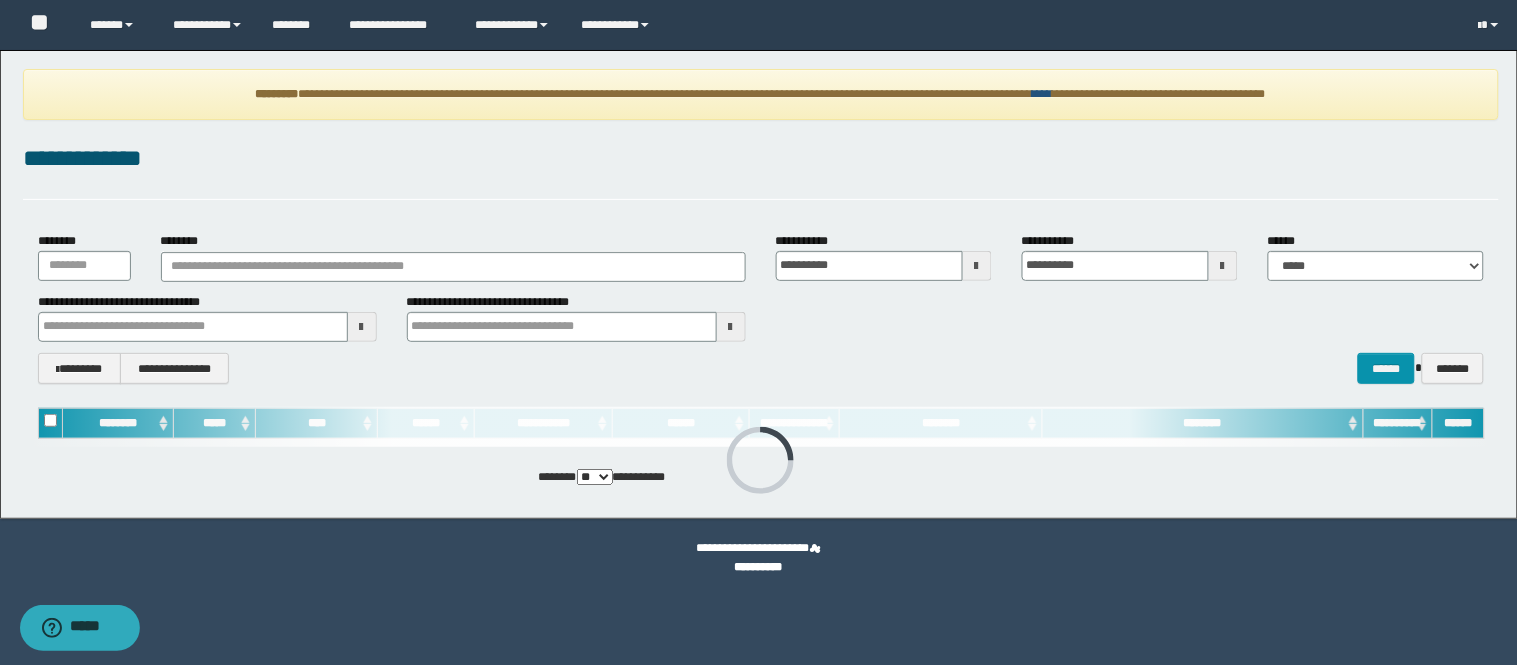 click on "****" at bounding box center [1042, 94] 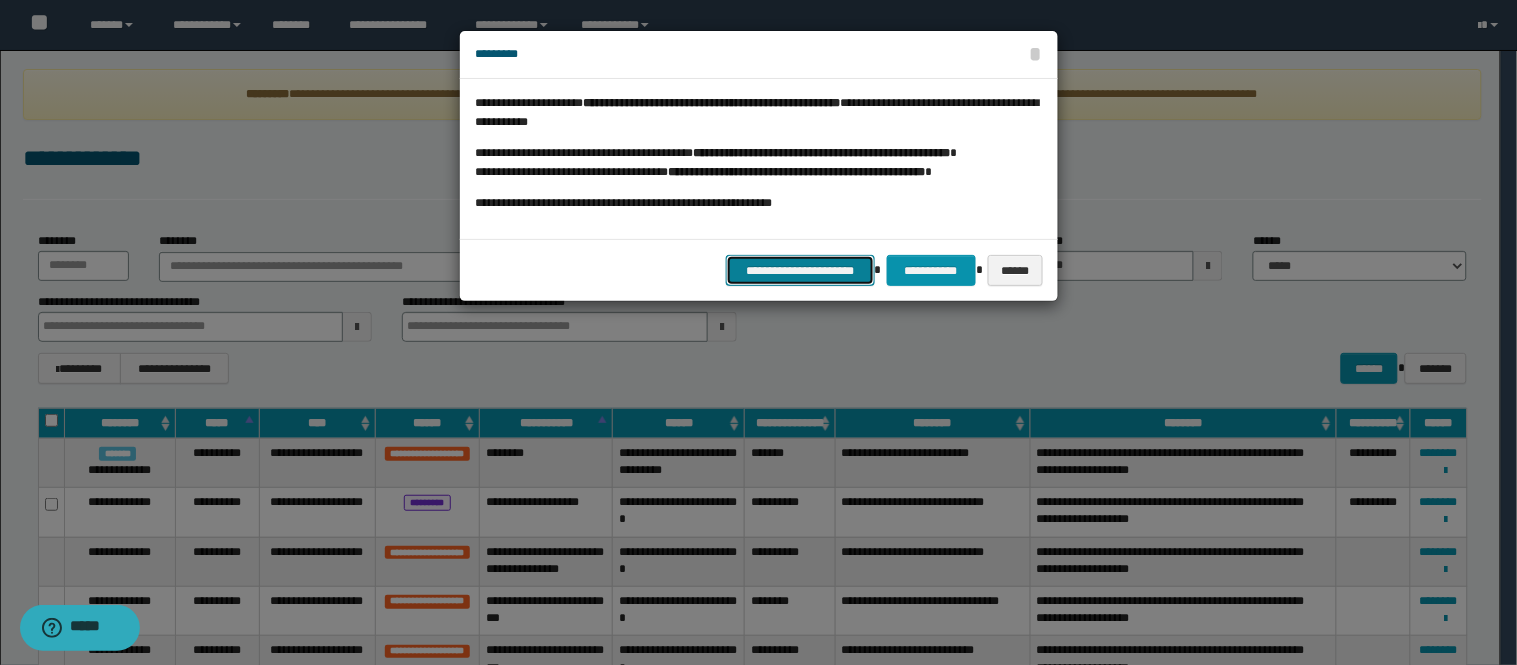 click on "**********" at bounding box center (800, 270) 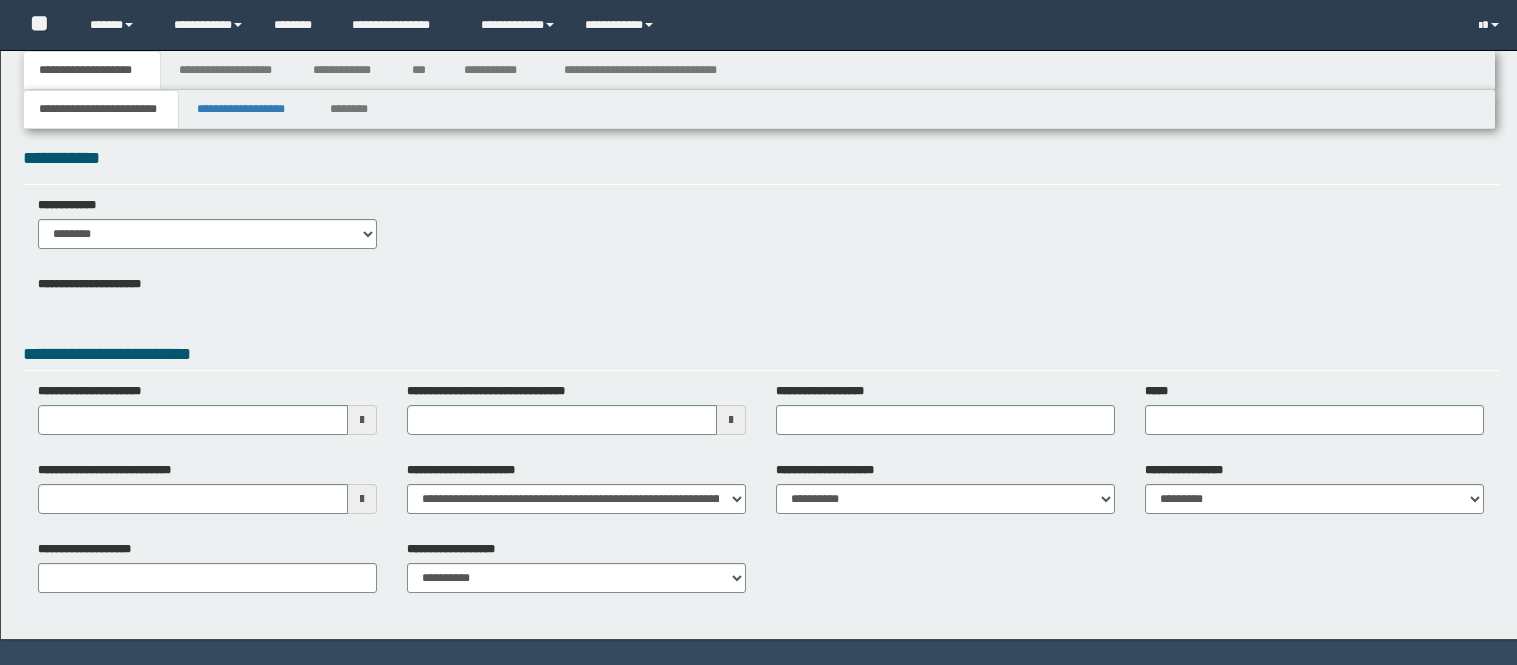 scroll, scrollTop: 0, scrollLeft: 0, axis: both 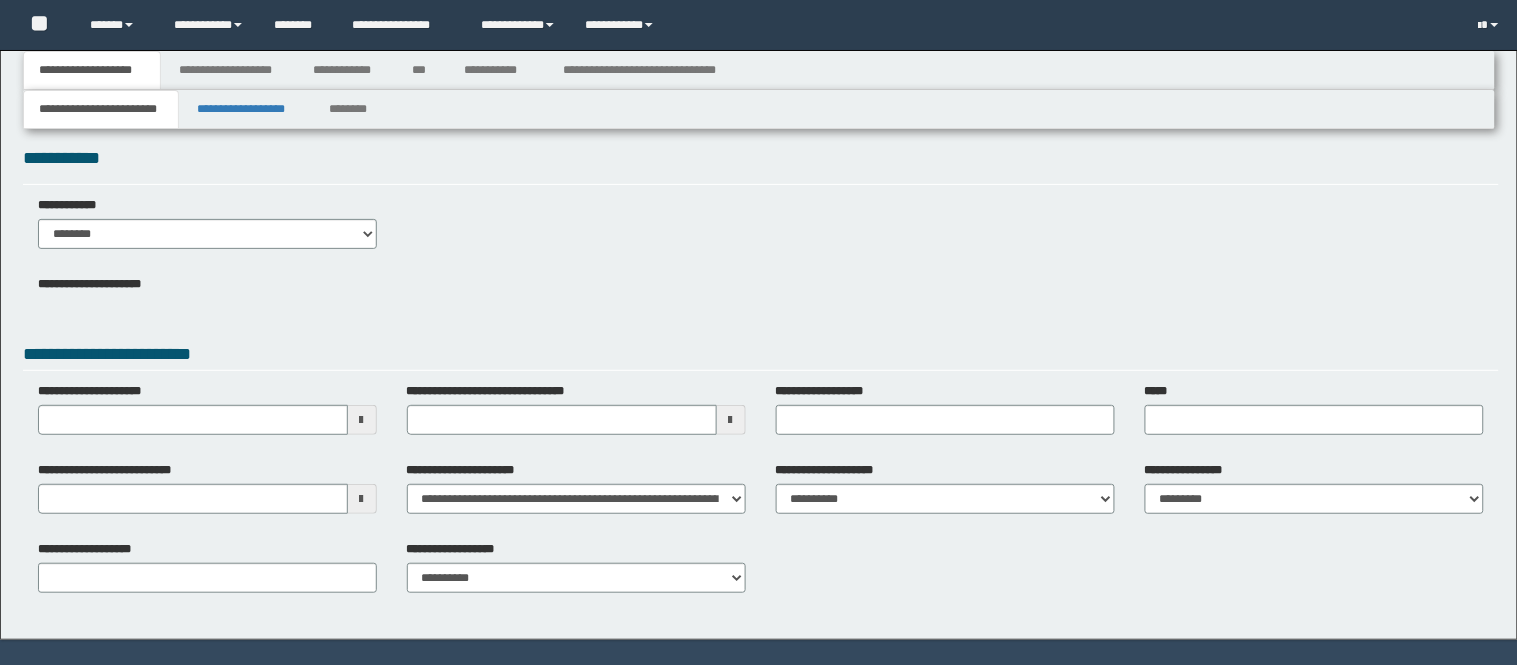 type 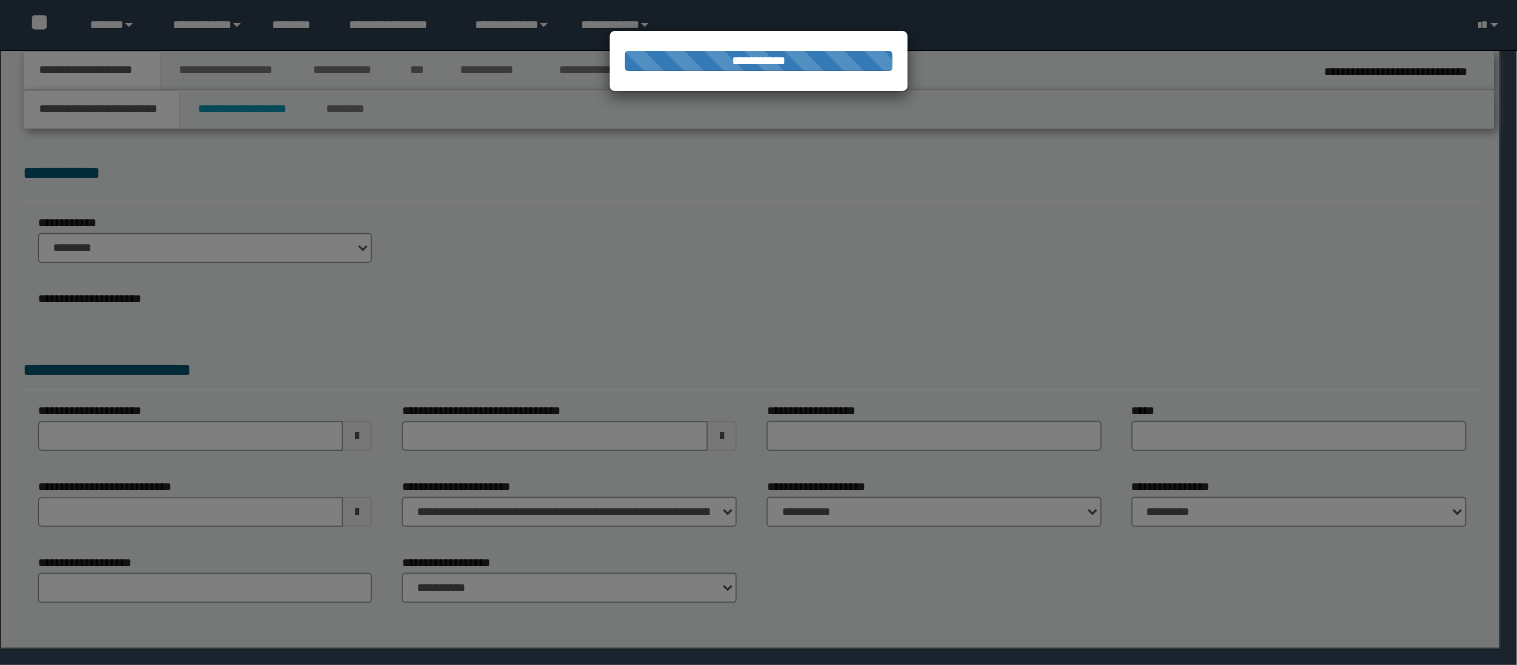 scroll, scrollTop: 0, scrollLeft: 0, axis: both 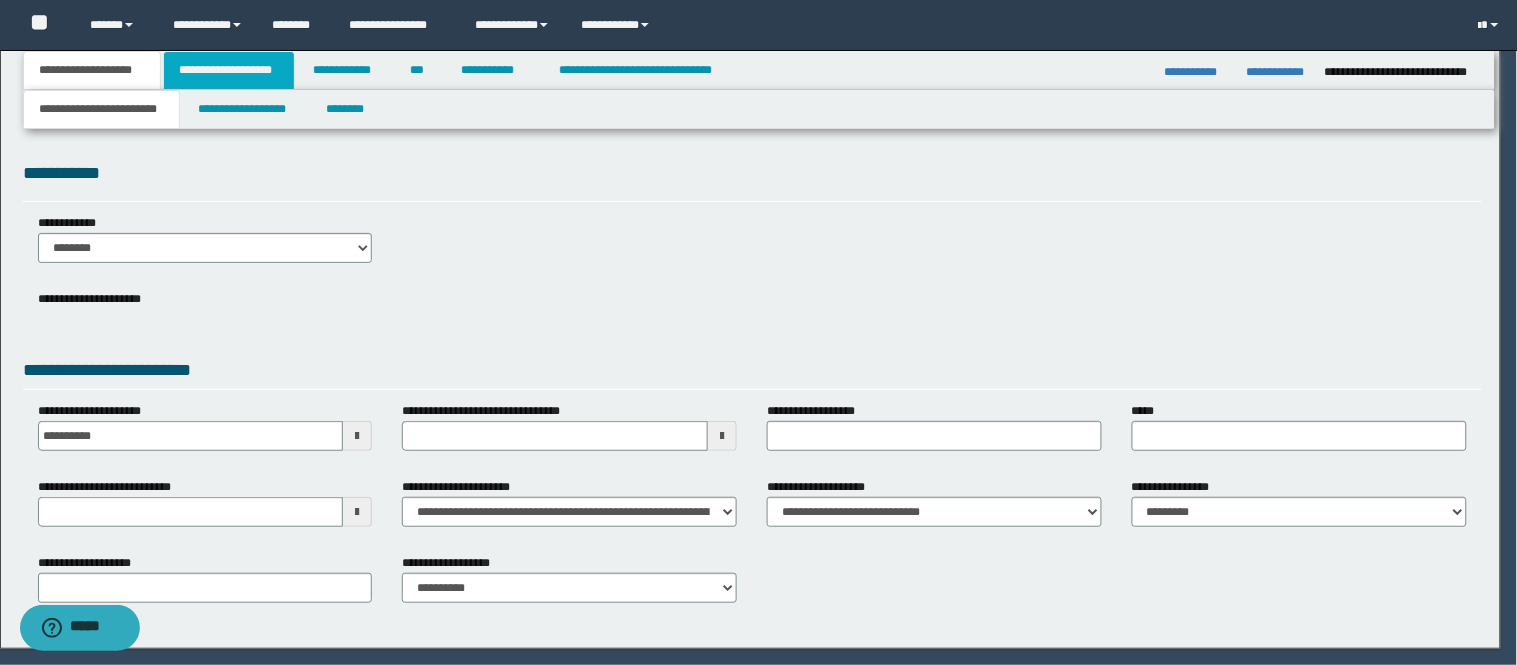 click on "**********" at bounding box center (759, 333) 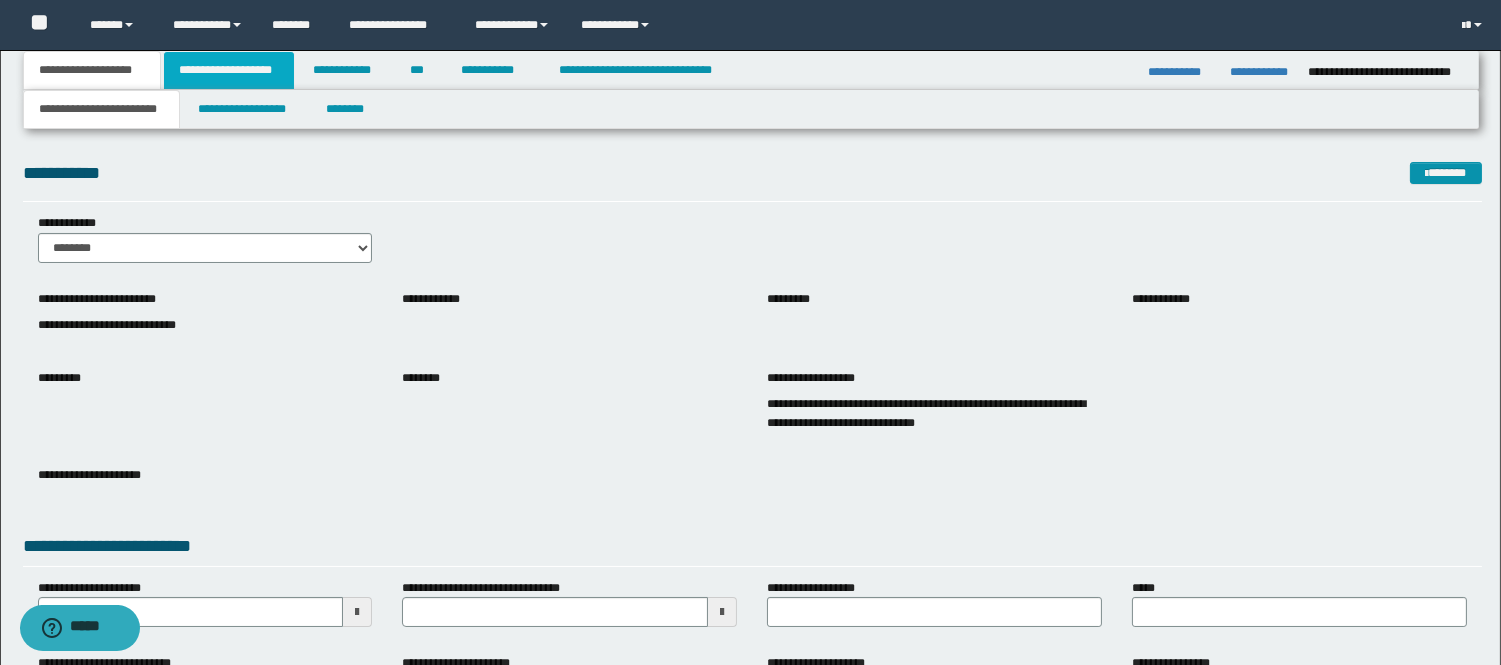 click on "**********" at bounding box center [229, 70] 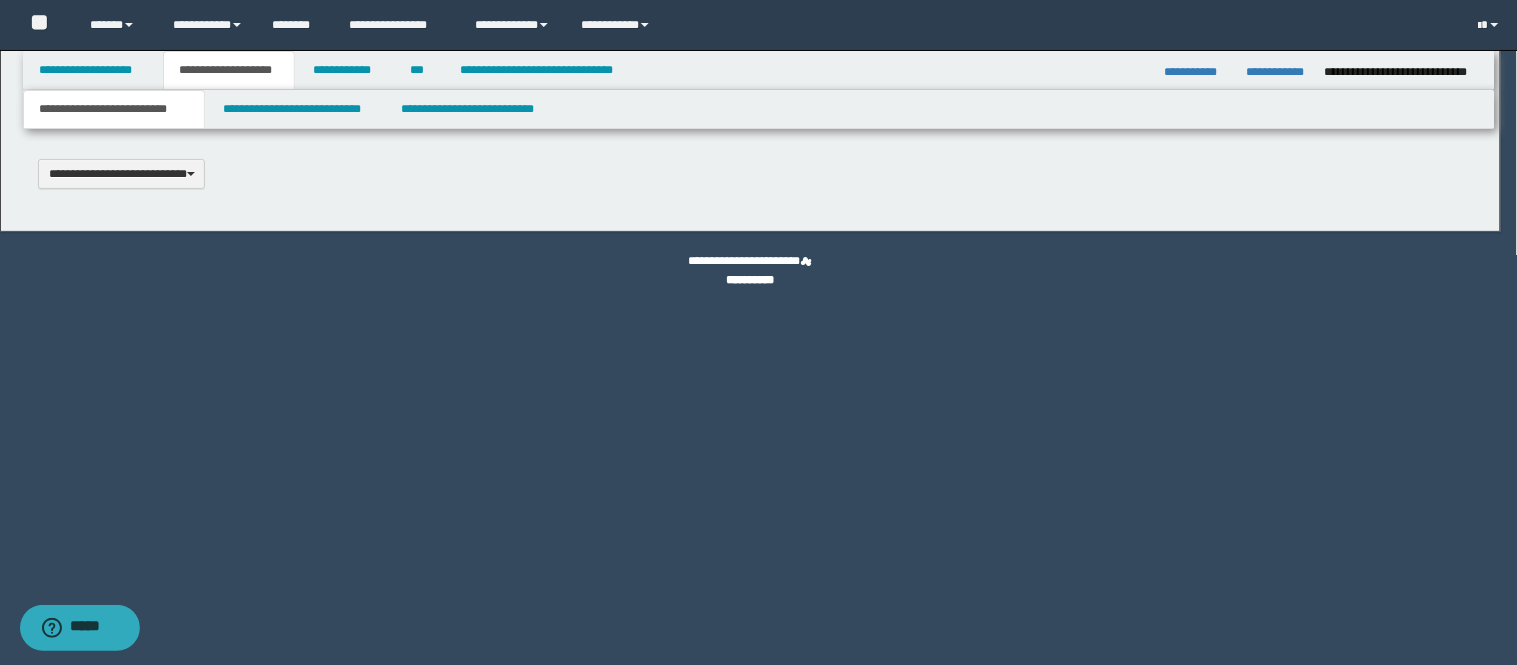 scroll, scrollTop: 0, scrollLeft: 0, axis: both 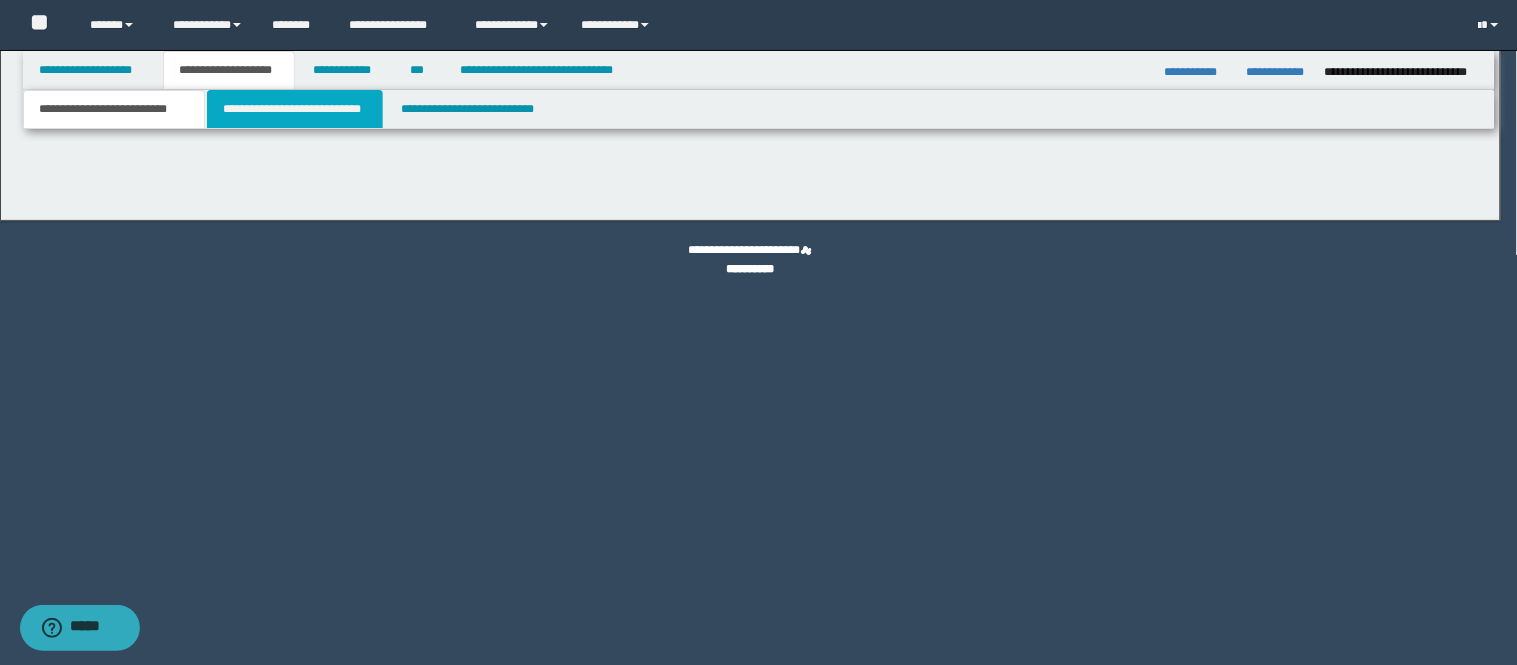 click on "**********" at bounding box center (295, 109) 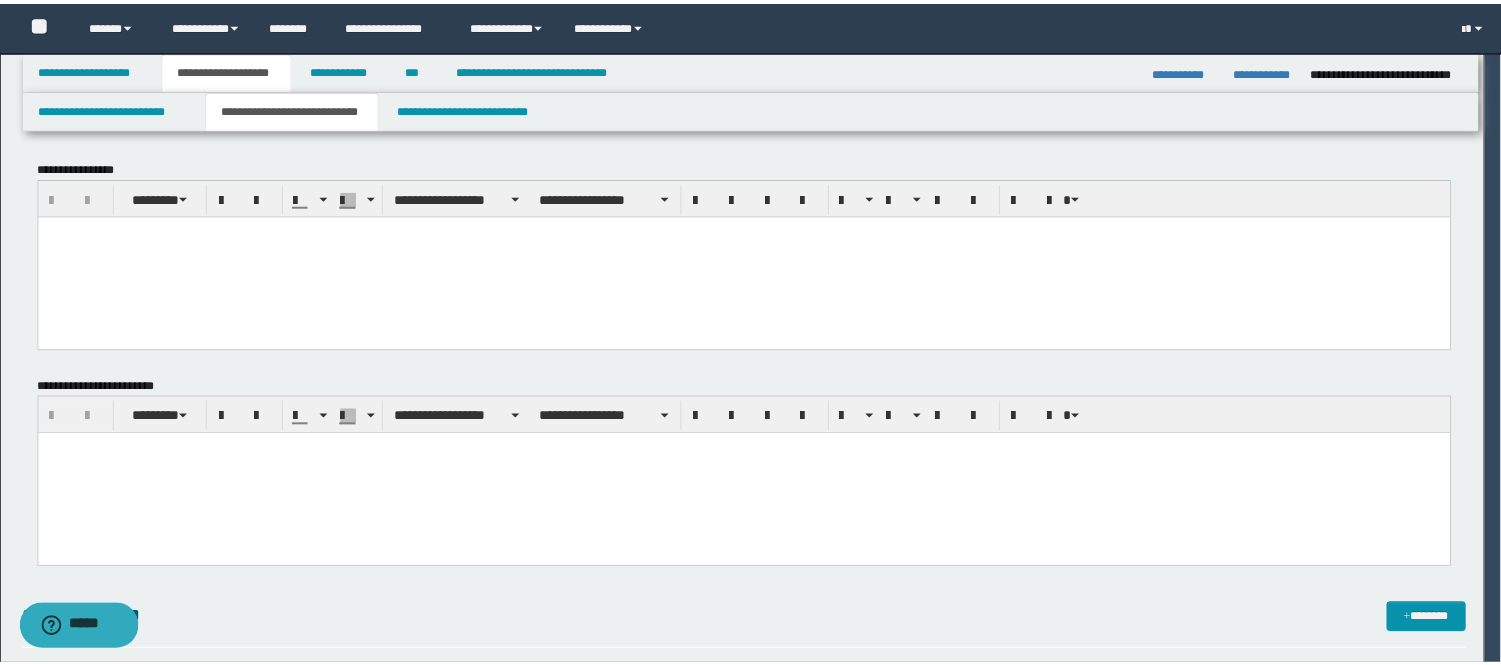 scroll, scrollTop: 0, scrollLeft: 0, axis: both 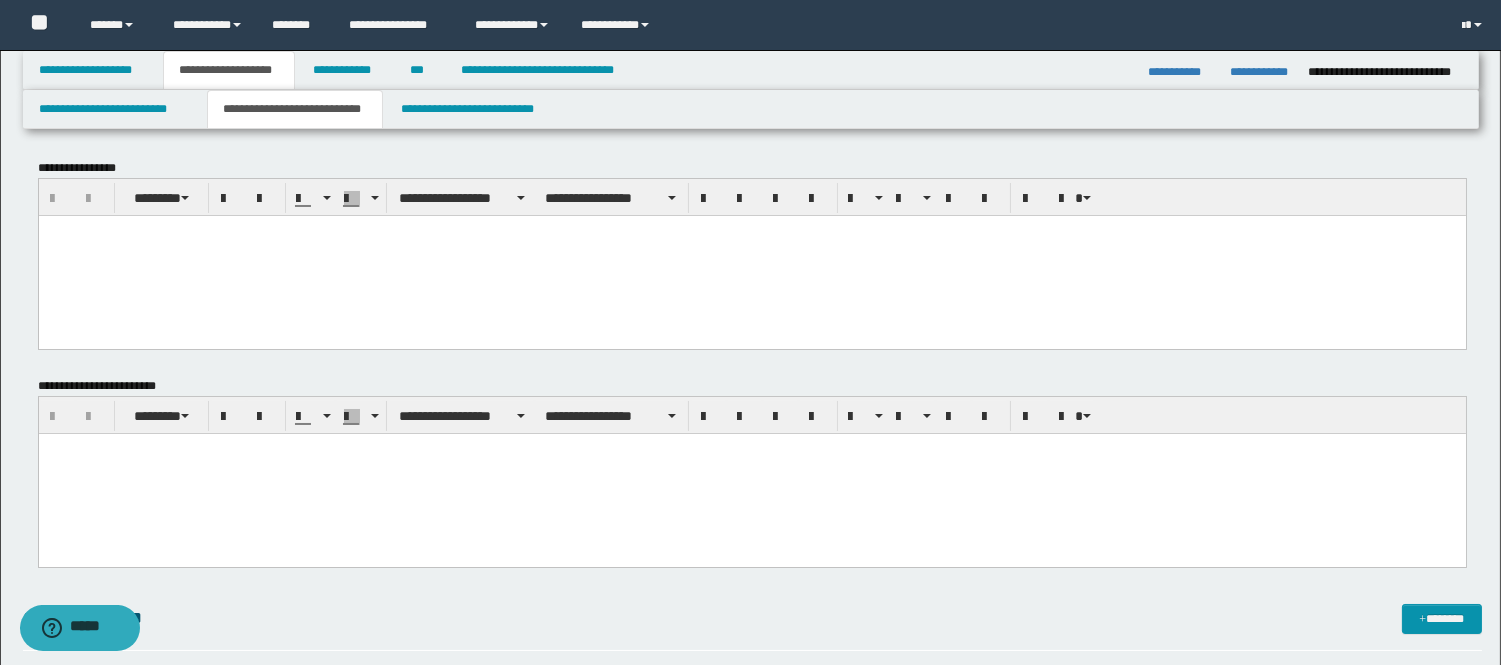 click at bounding box center [751, 474] 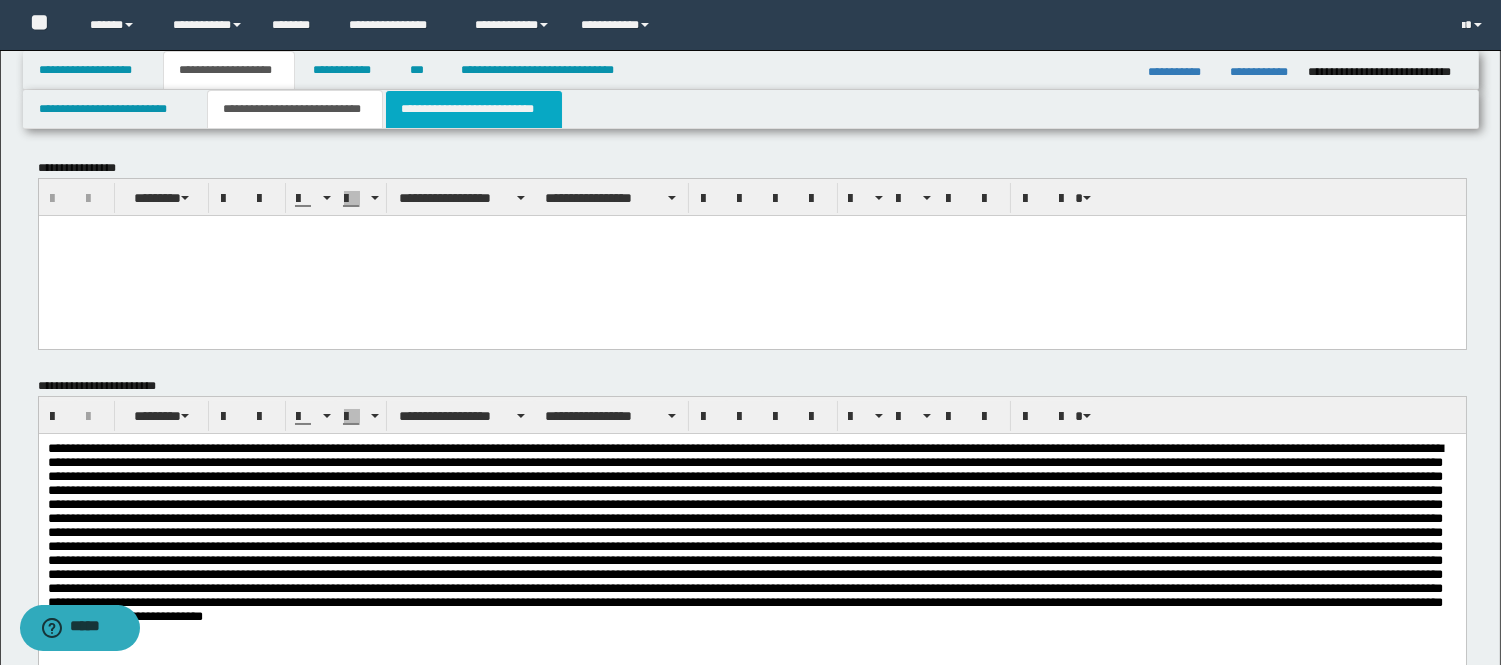 click on "**********" at bounding box center (474, 109) 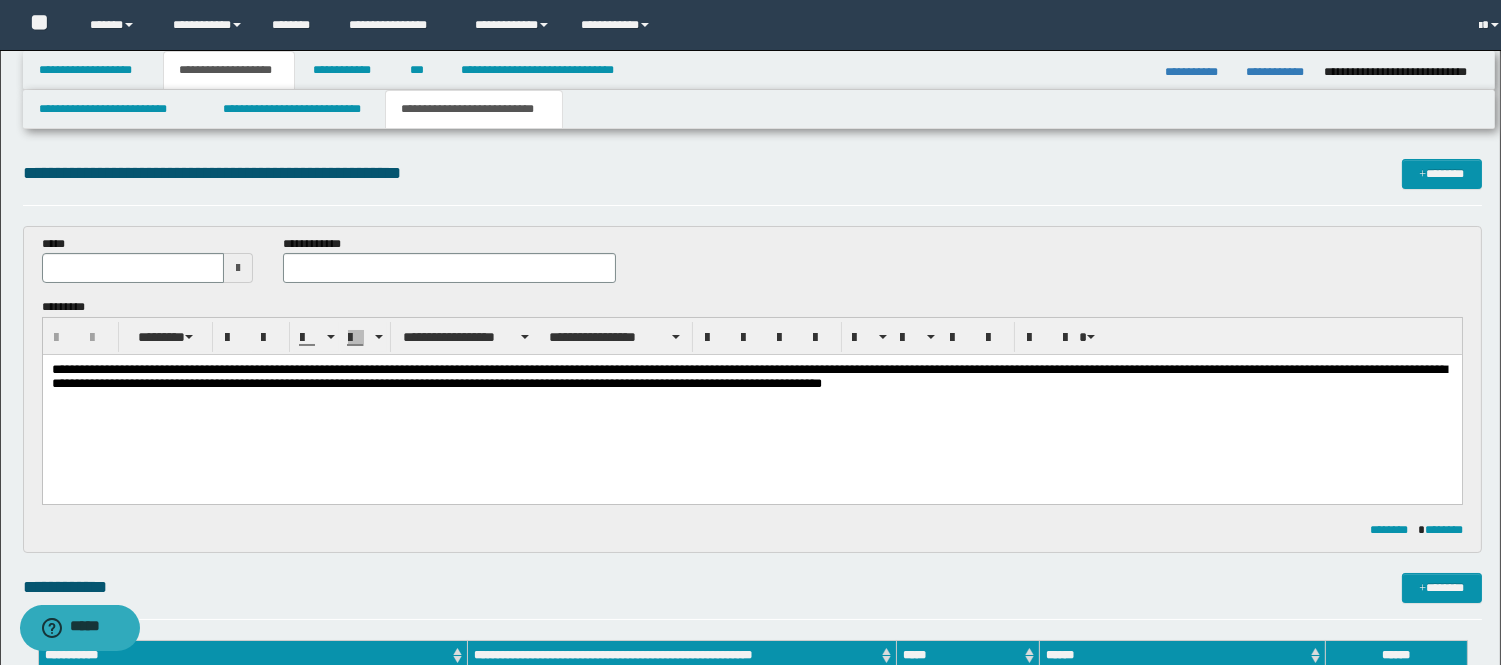 scroll, scrollTop: 0, scrollLeft: 0, axis: both 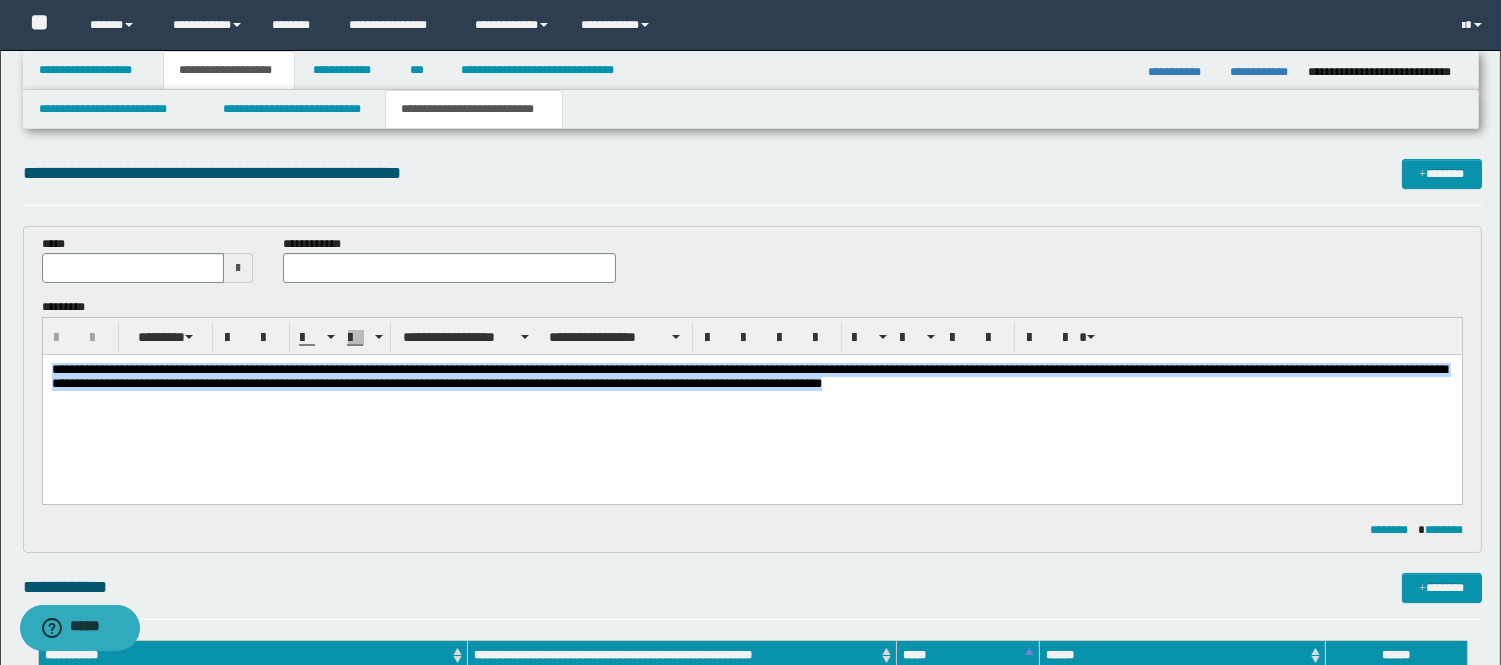drag, startPoint x: 49, startPoint y: 374, endPoint x: 1235, endPoint y: 442, distance: 1187.9478 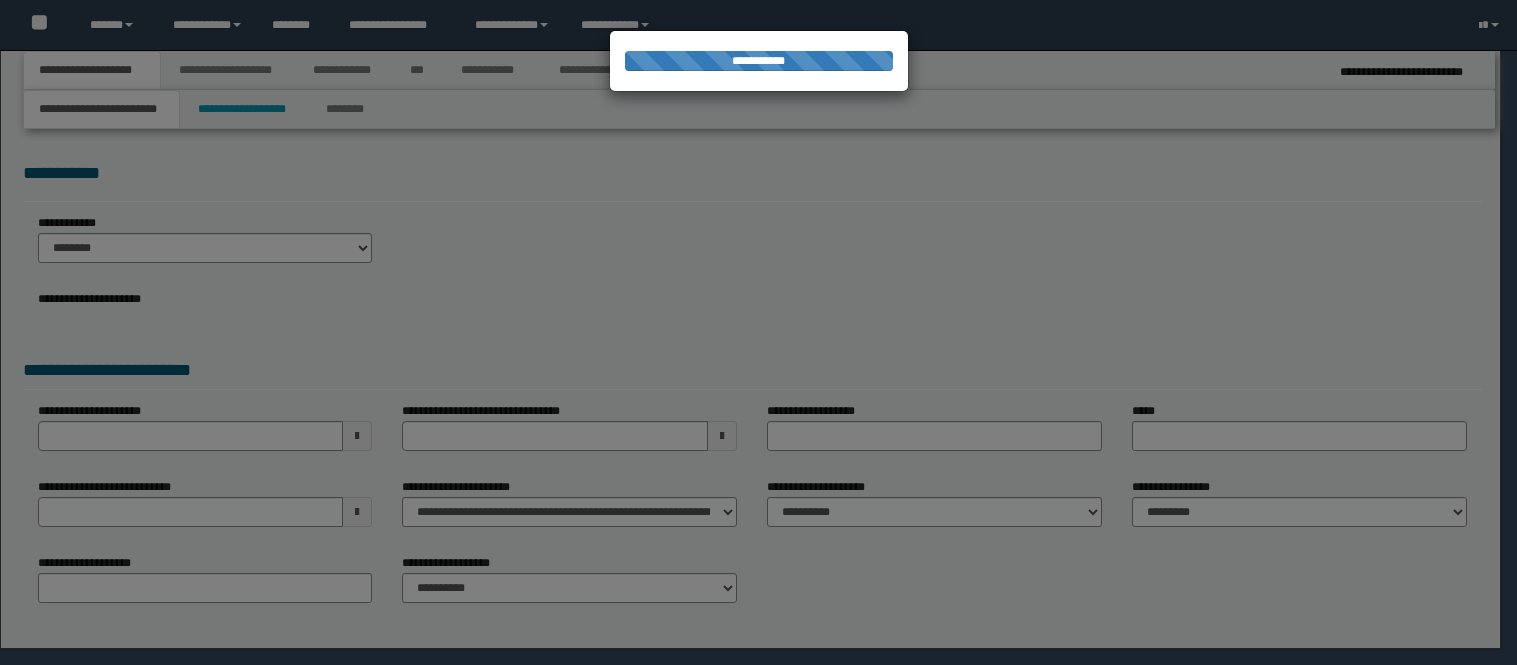 scroll, scrollTop: 0, scrollLeft: 0, axis: both 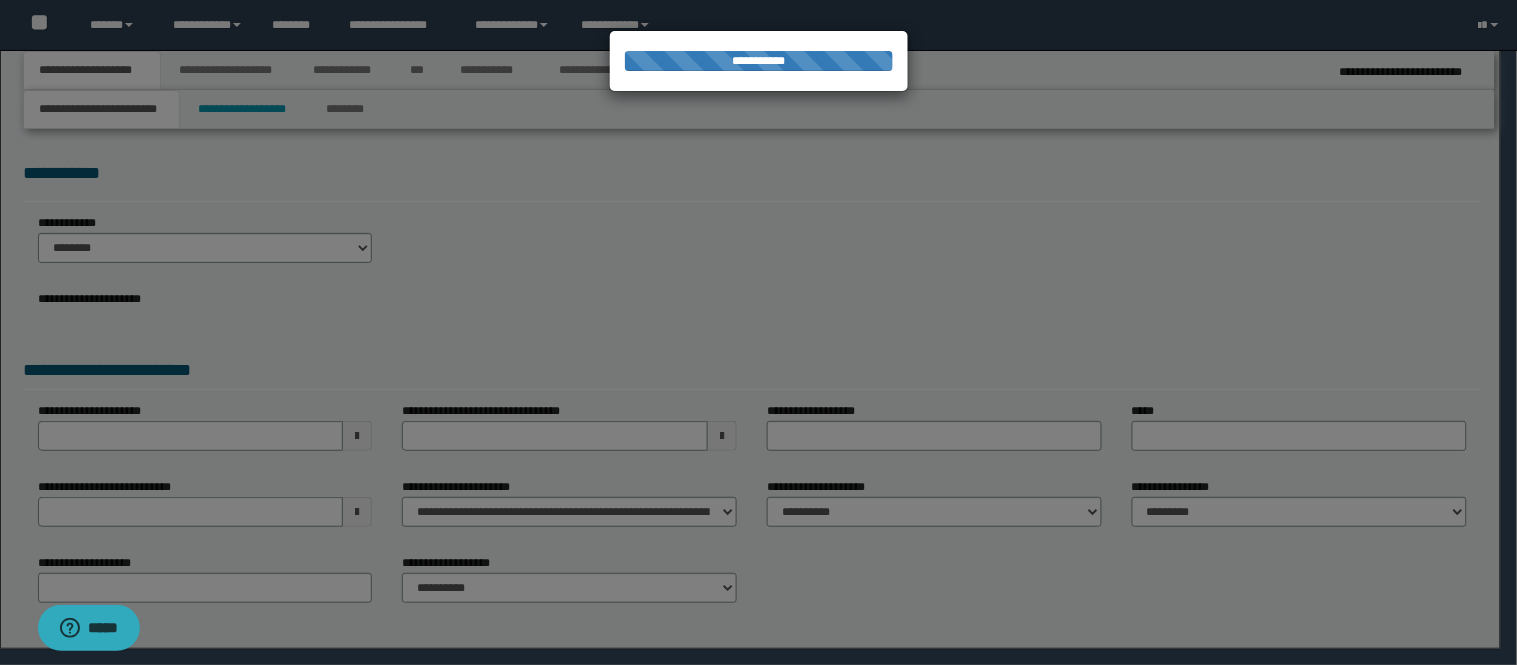 select on "*" 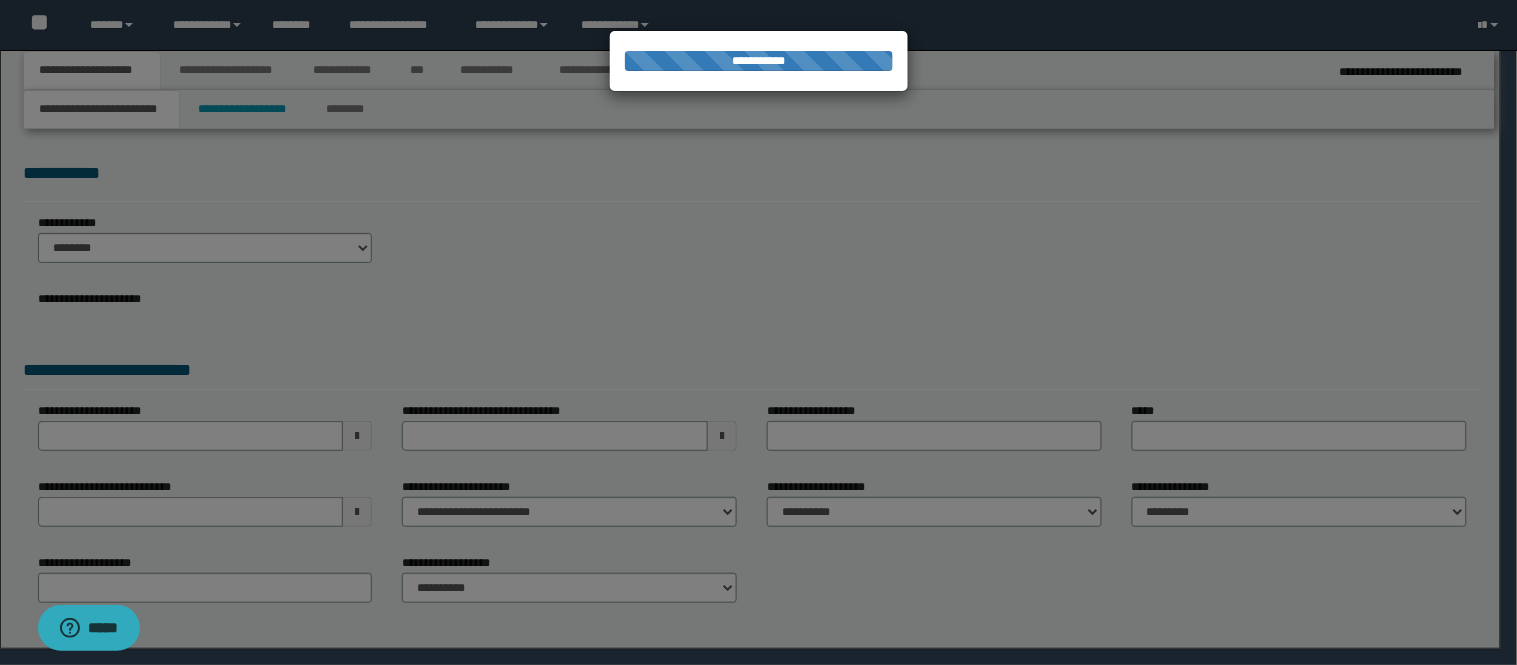 select on "*" 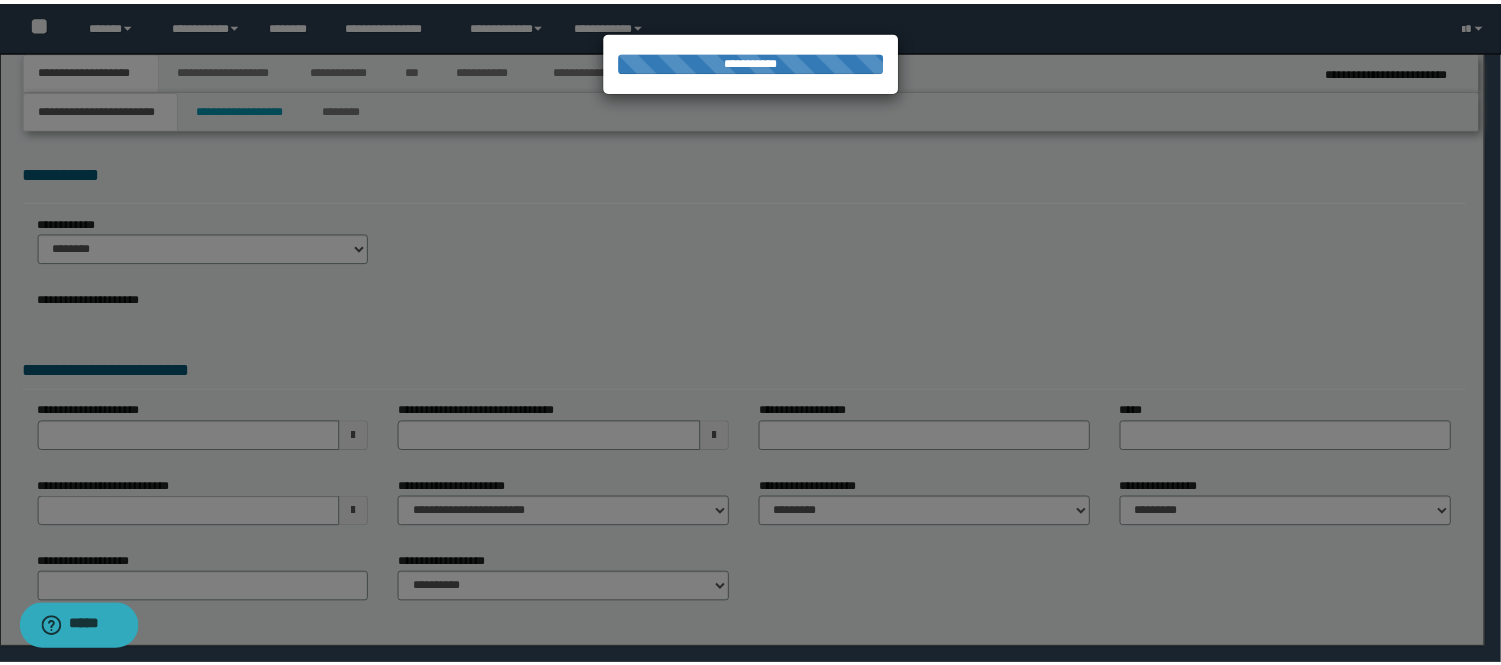 scroll, scrollTop: 0, scrollLeft: 0, axis: both 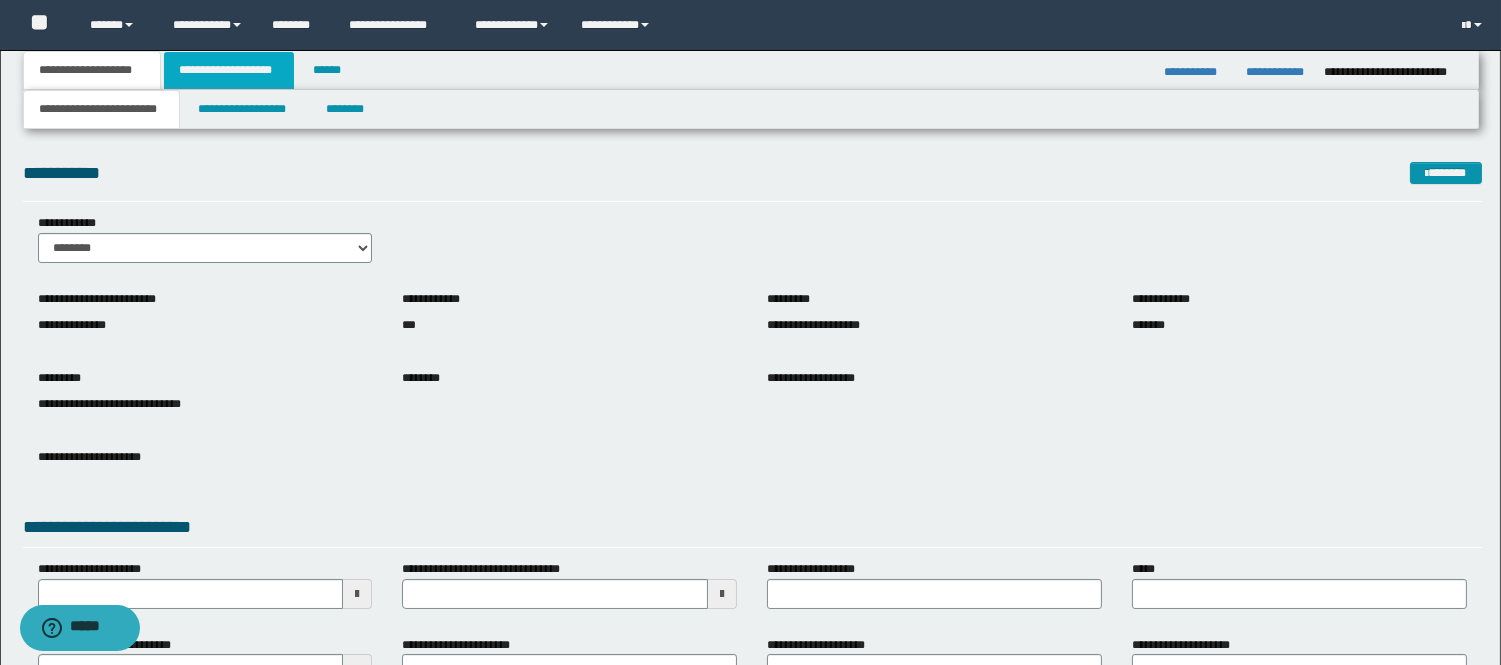 click on "**********" at bounding box center (229, 70) 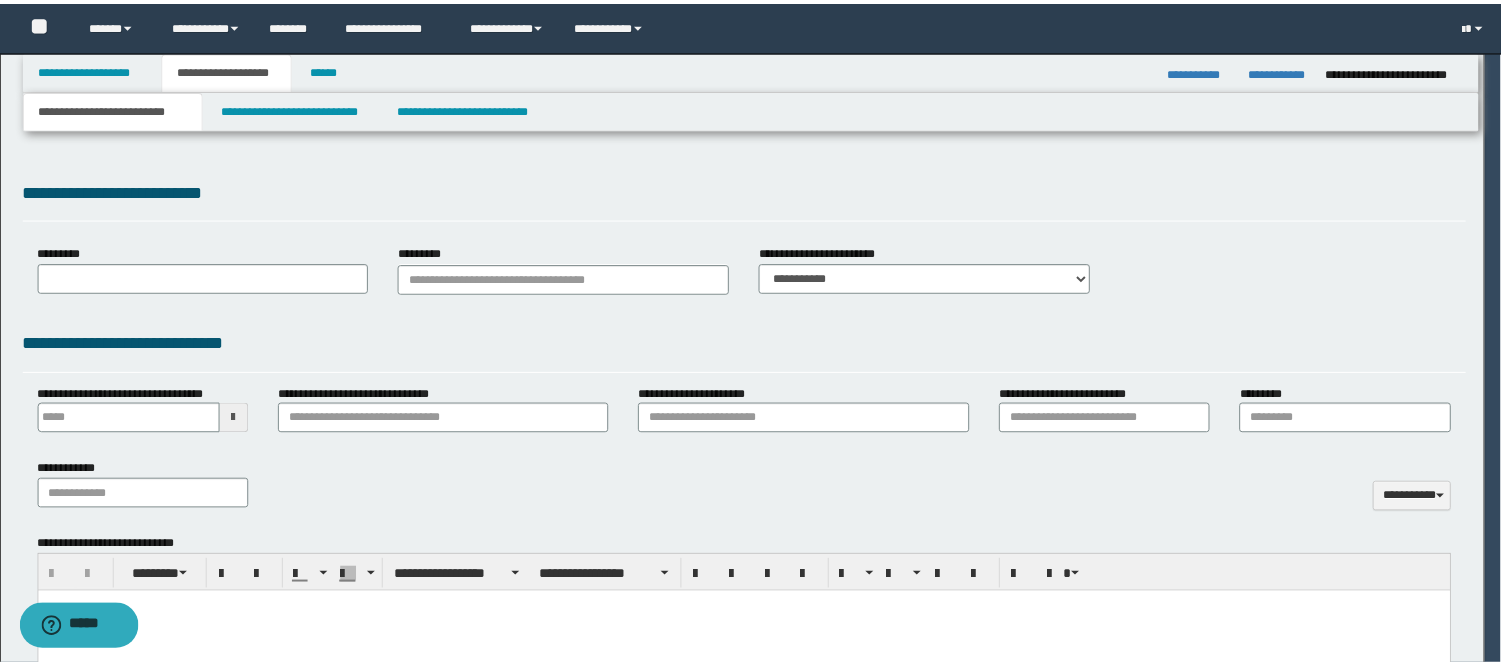 scroll, scrollTop: 0, scrollLeft: 0, axis: both 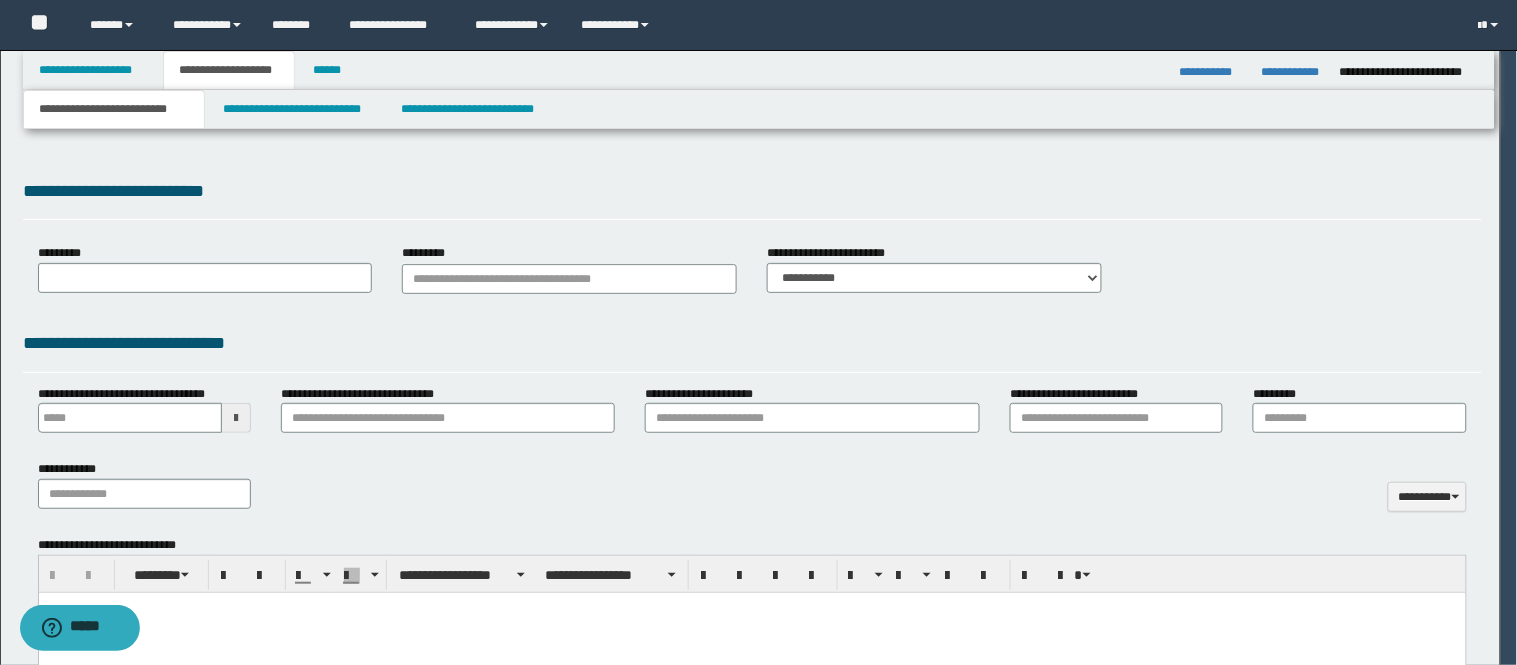 select on "*" 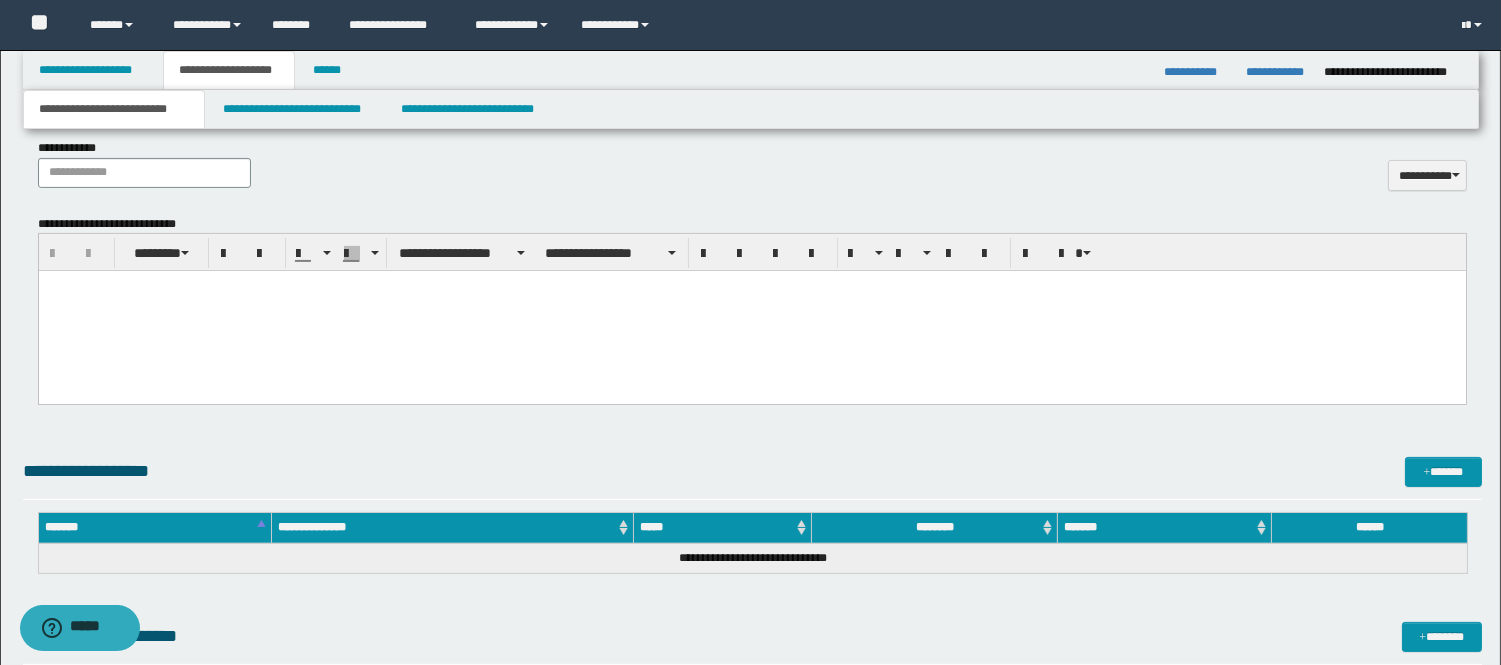 scroll, scrollTop: 1000, scrollLeft: 0, axis: vertical 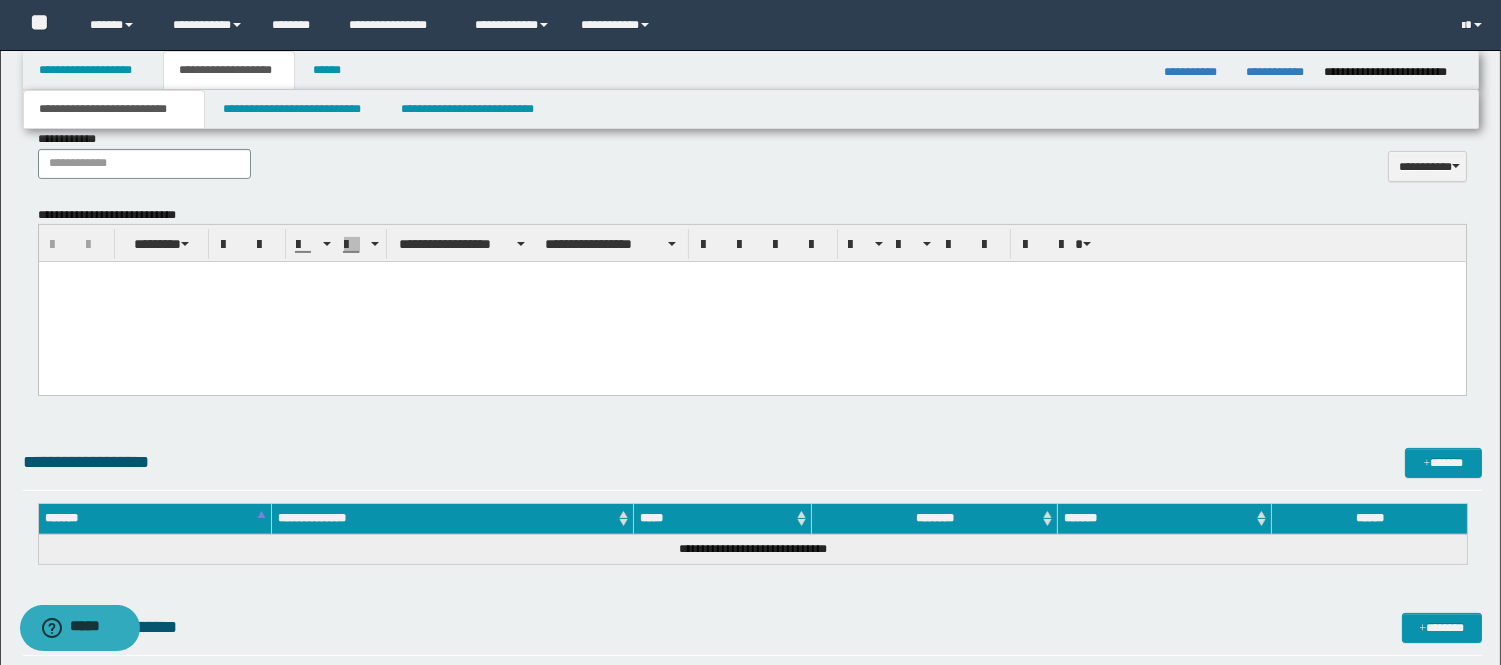 click at bounding box center (751, 302) 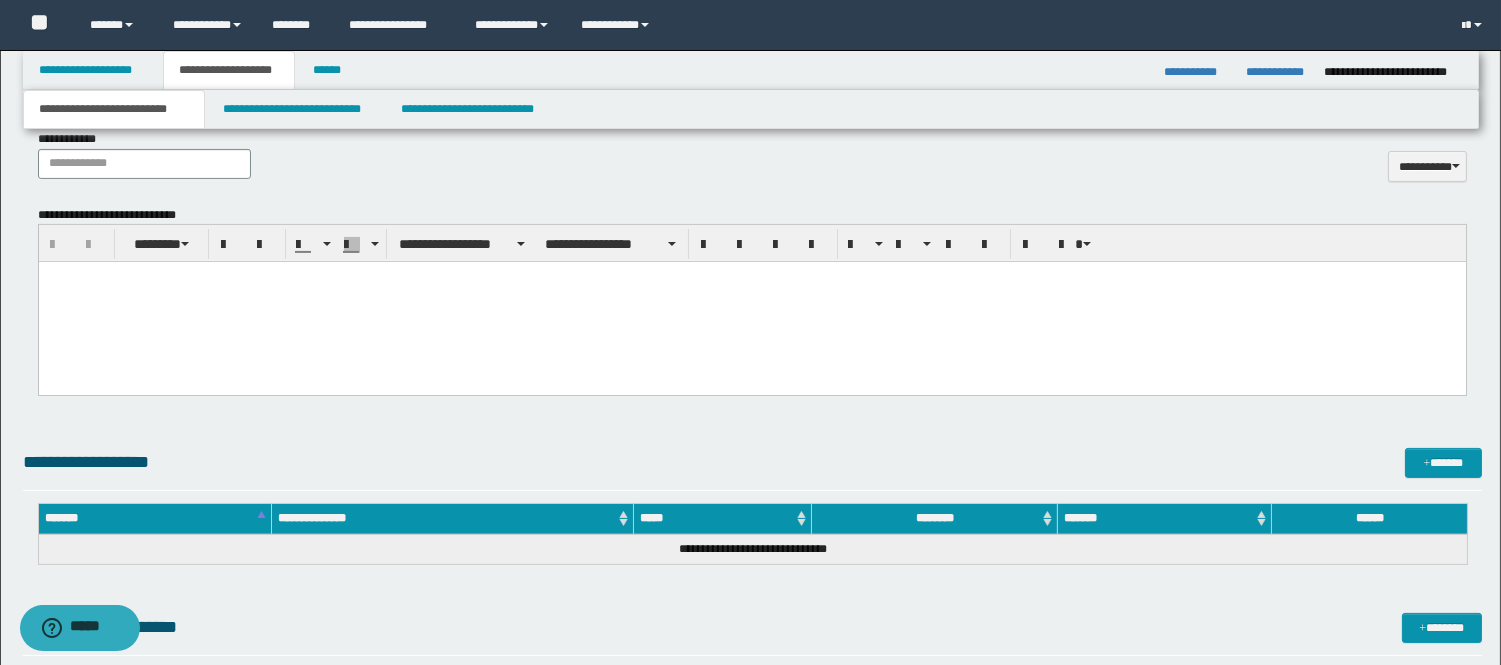 click at bounding box center [751, 302] 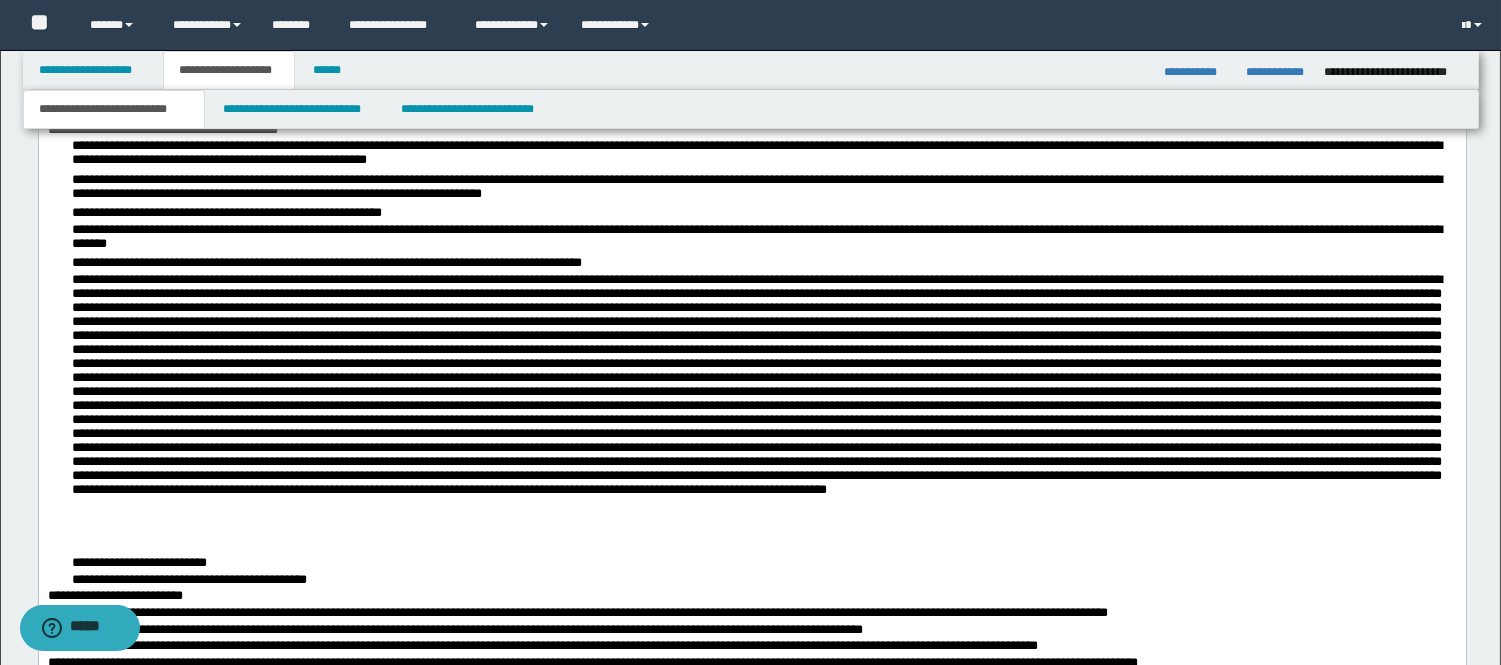 scroll, scrollTop: 1000, scrollLeft: 0, axis: vertical 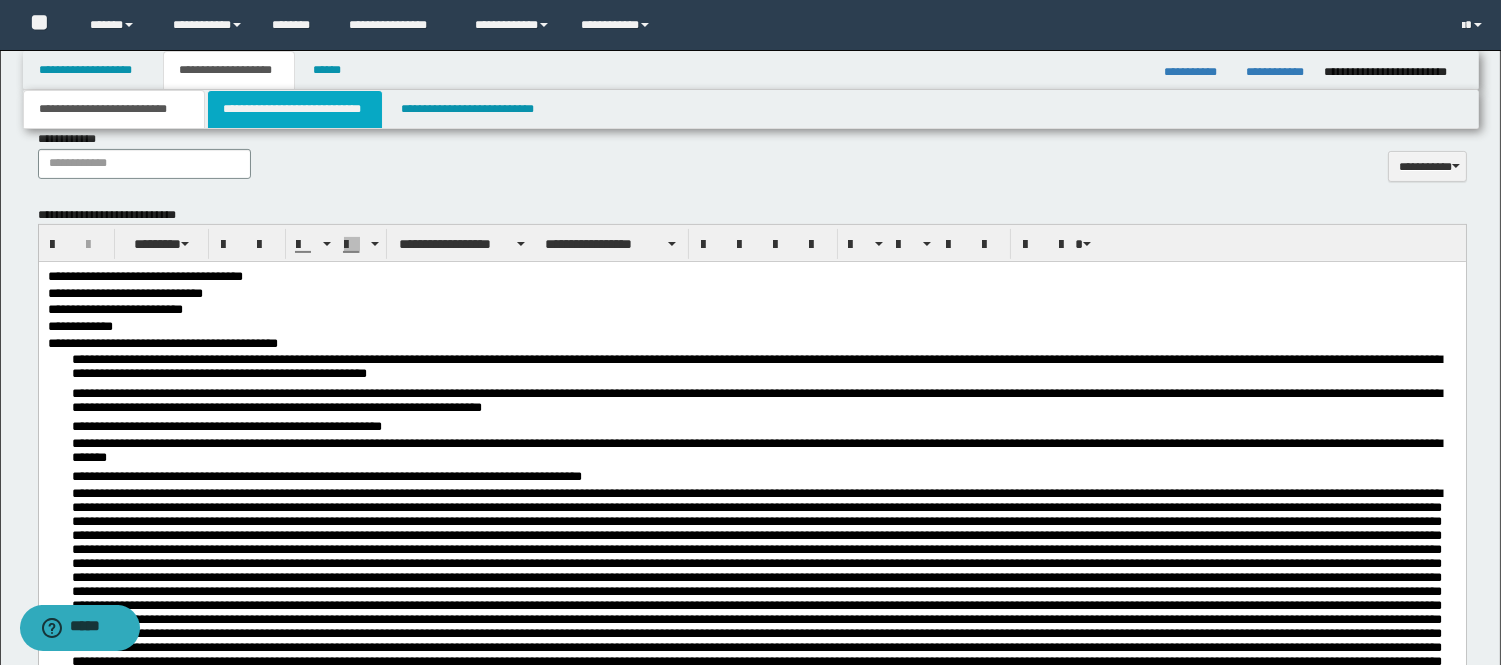 click on "**********" at bounding box center (295, 109) 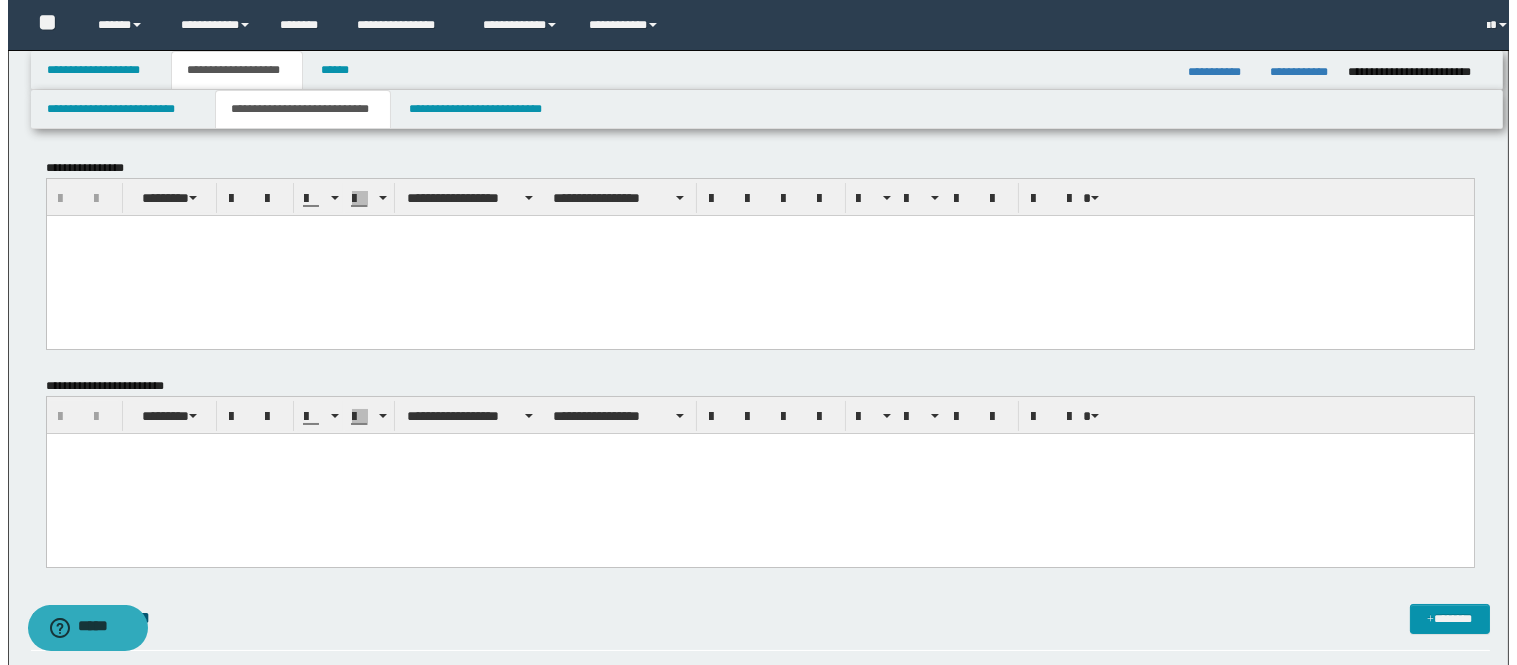 scroll, scrollTop: 0, scrollLeft: 0, axis: both 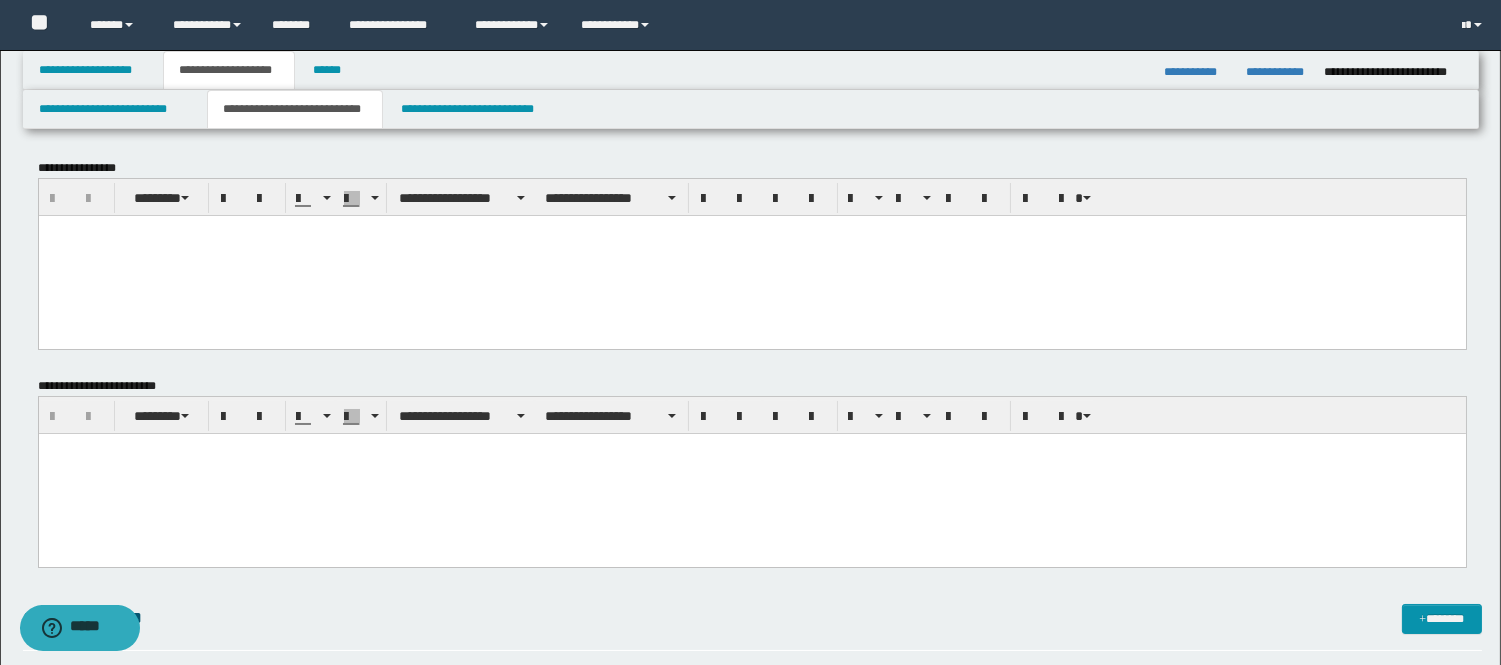 click at bounding box center (751, 474) 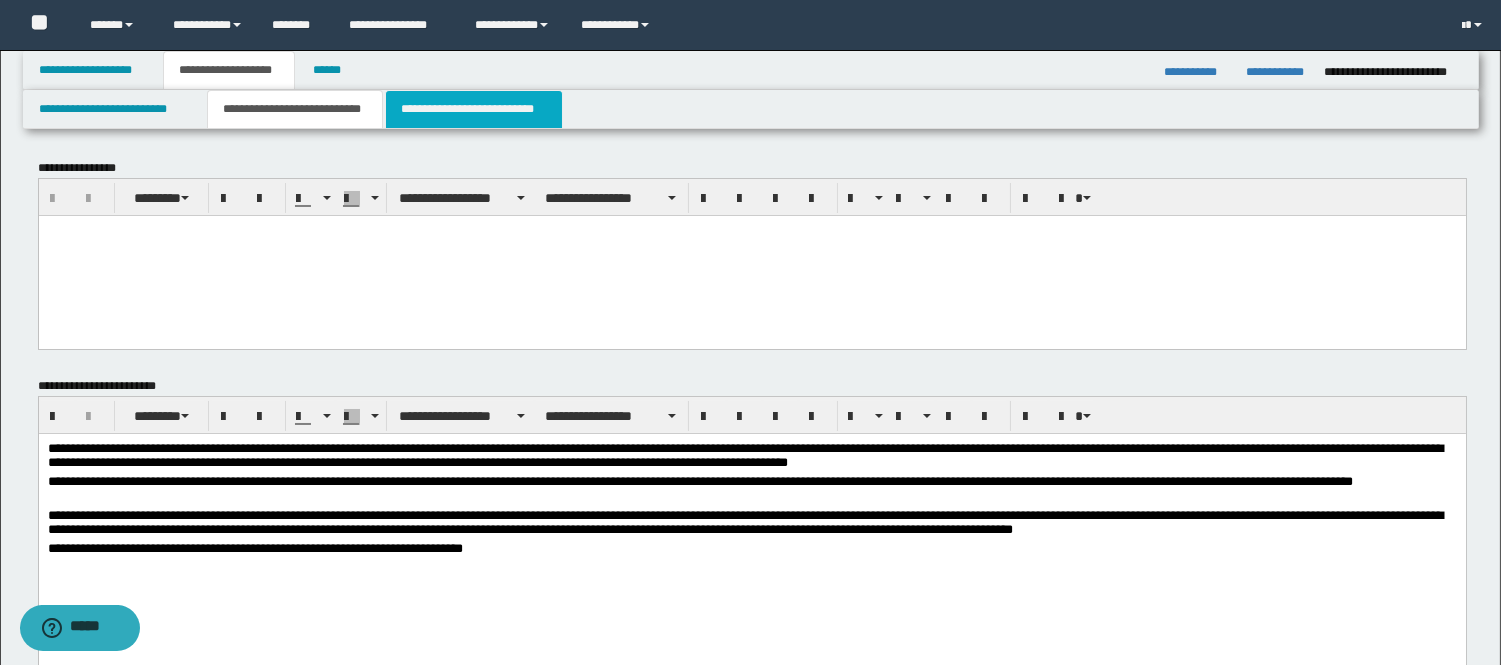 click on "**********" at bounding box center [474, 109] 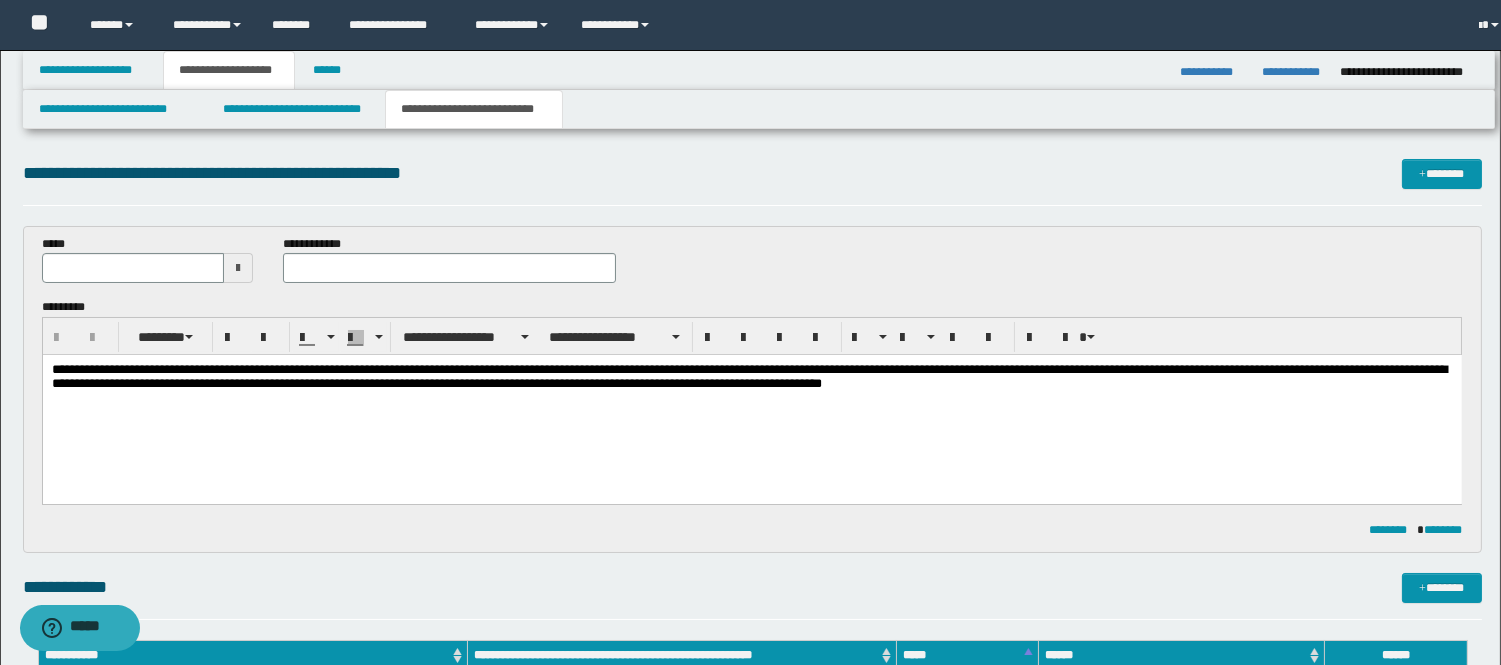 scroll, scrollTop: 0, scrollLeft: 0, axis: both 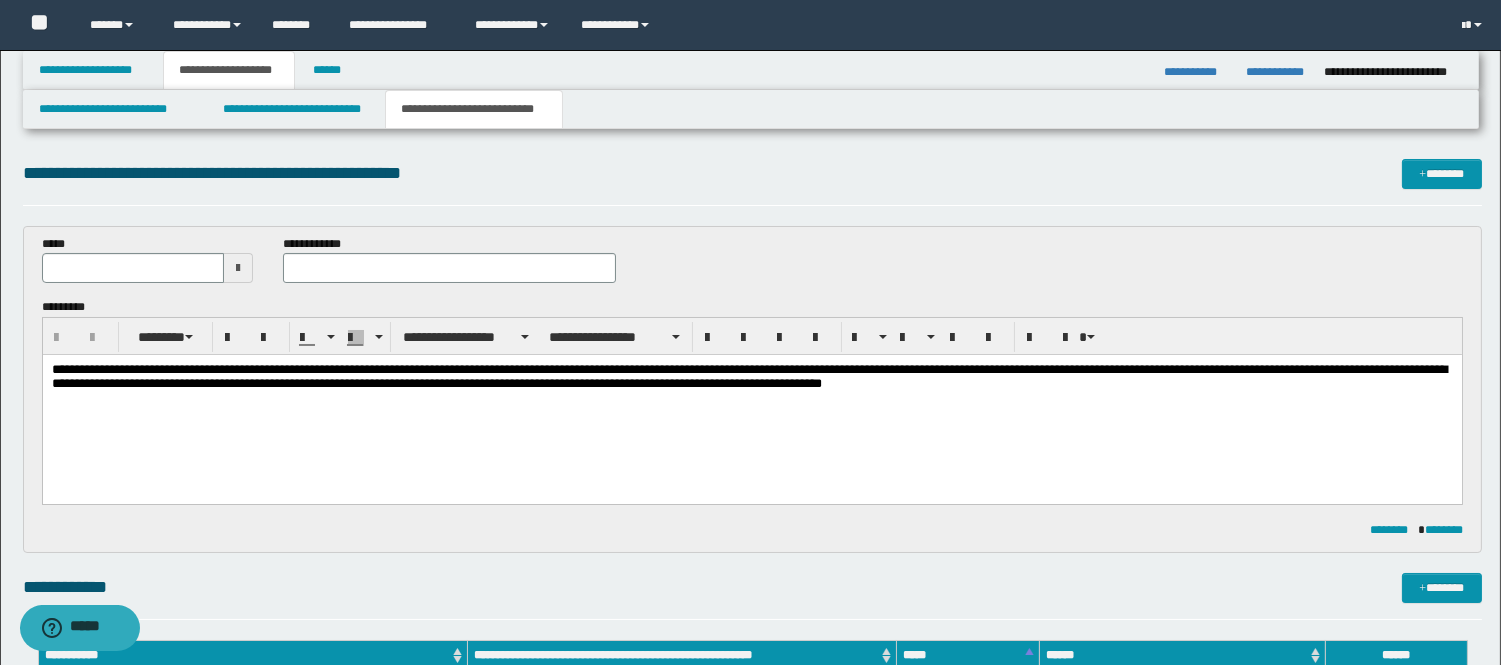 click on "**********" at bounding box center (751, 404) 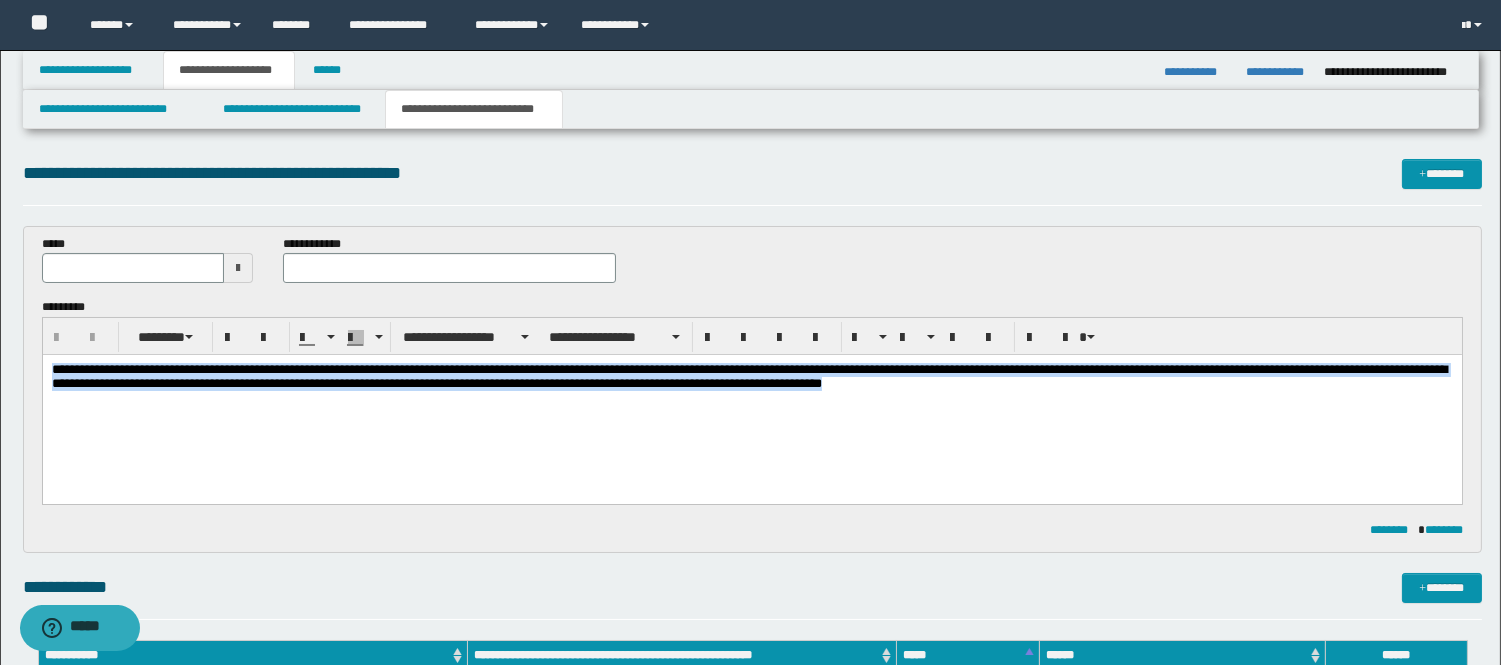 drag, startPoint x: 55, startPoint y: 371, endPoint x: 1047, endPoint y: 456, distance: 995.63495 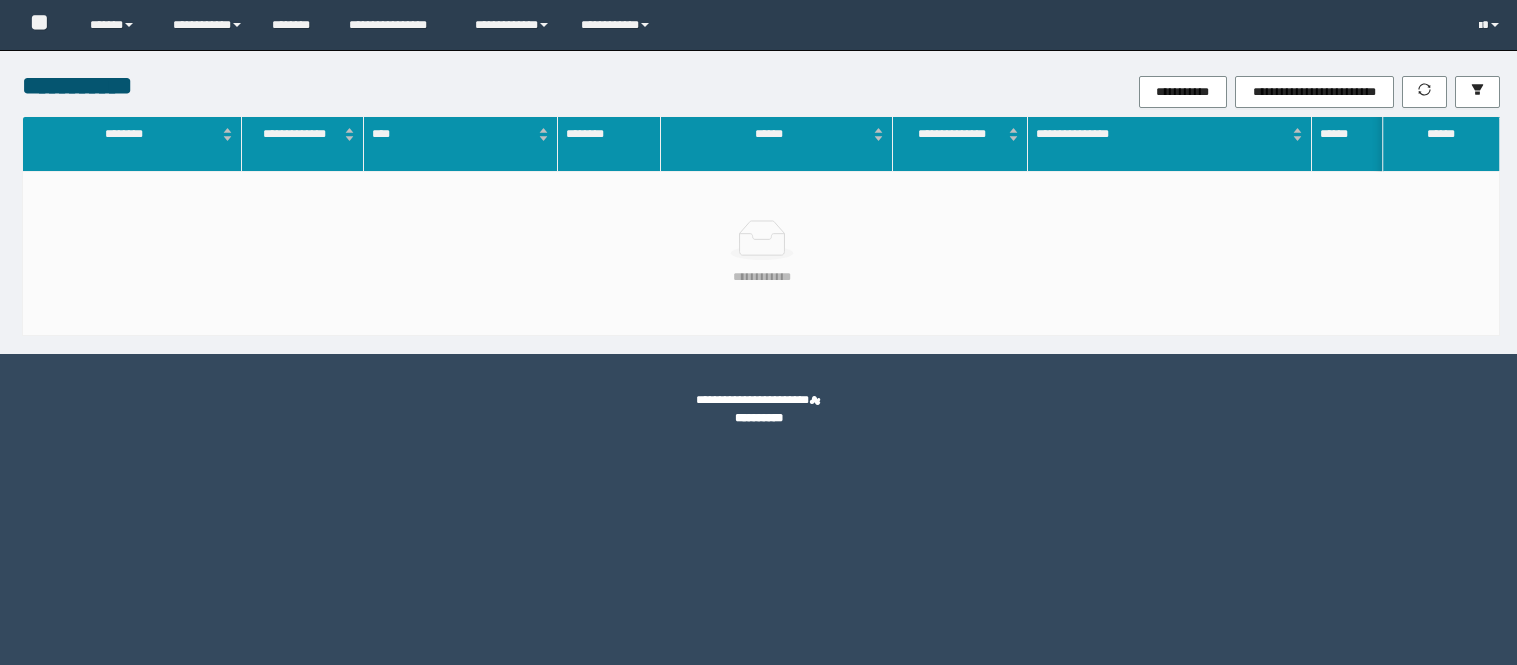 scroll, scrollTop: 0, scrollLeft: 0, axis: both 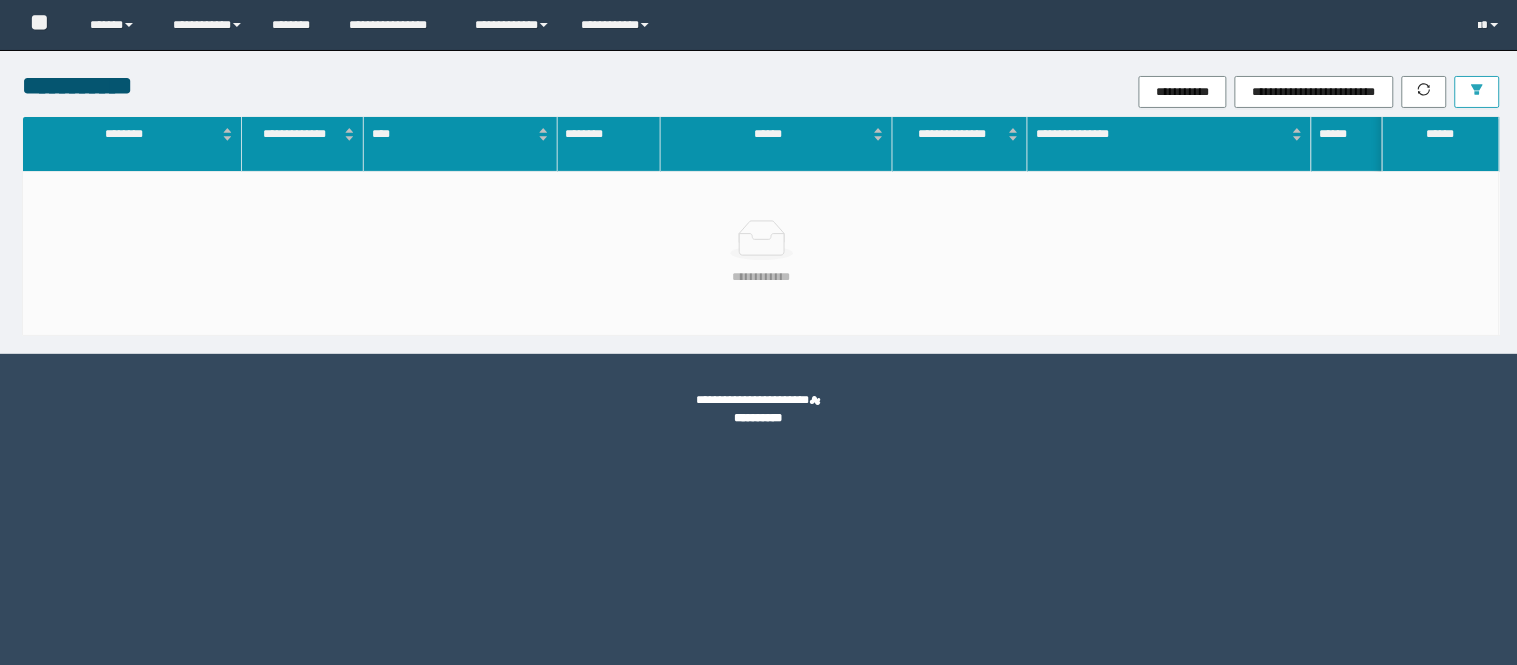 click at bounding box center (1477, 91) 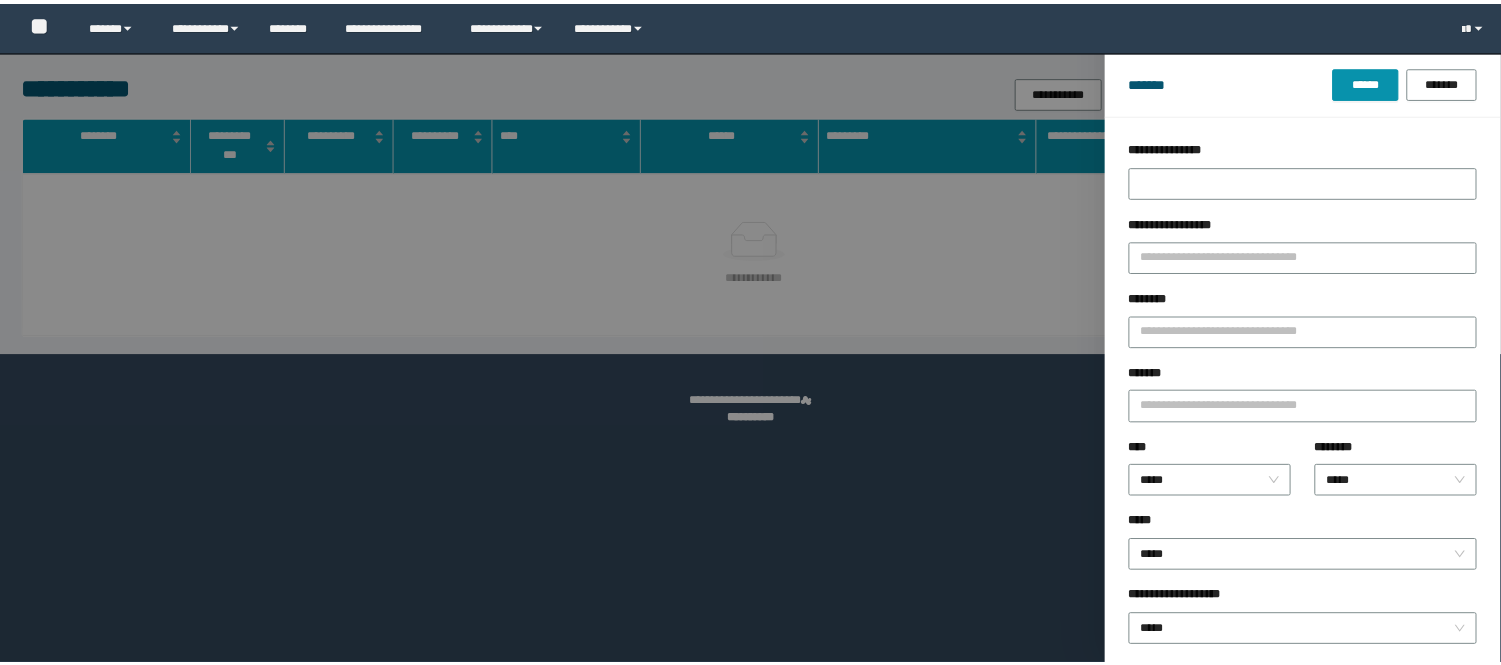 scroll, scrollTop: 0, scrollLeft: 0, axis: both 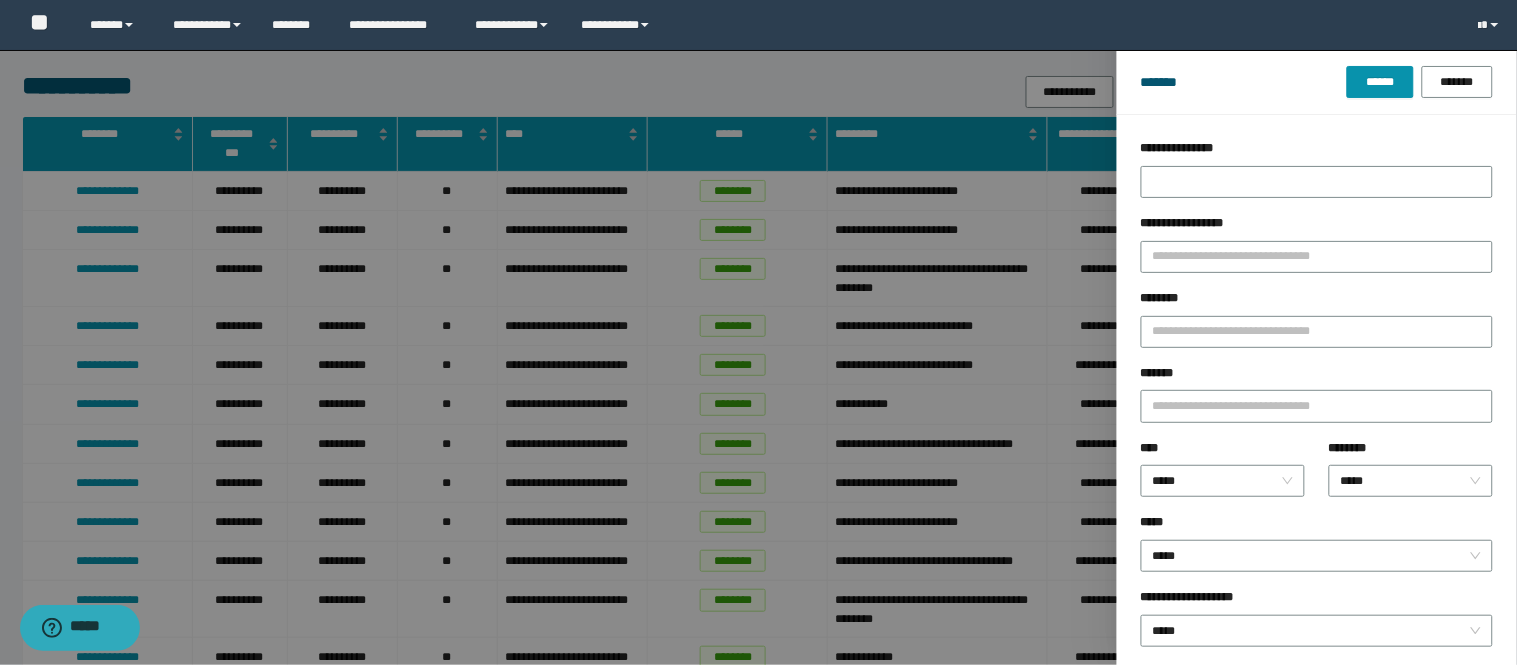 click on "********" at bounding box center [1317, 326] 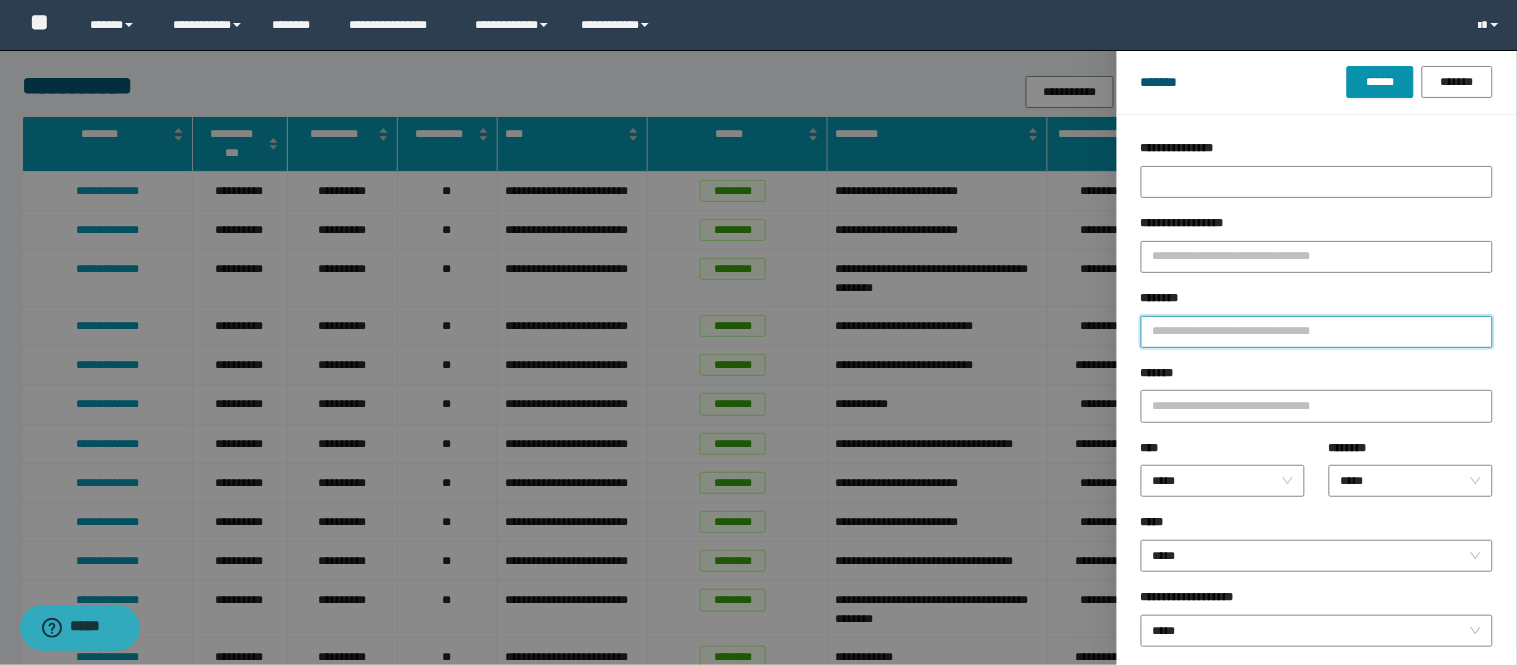 click on "********" at bounding box center (1317, 332) 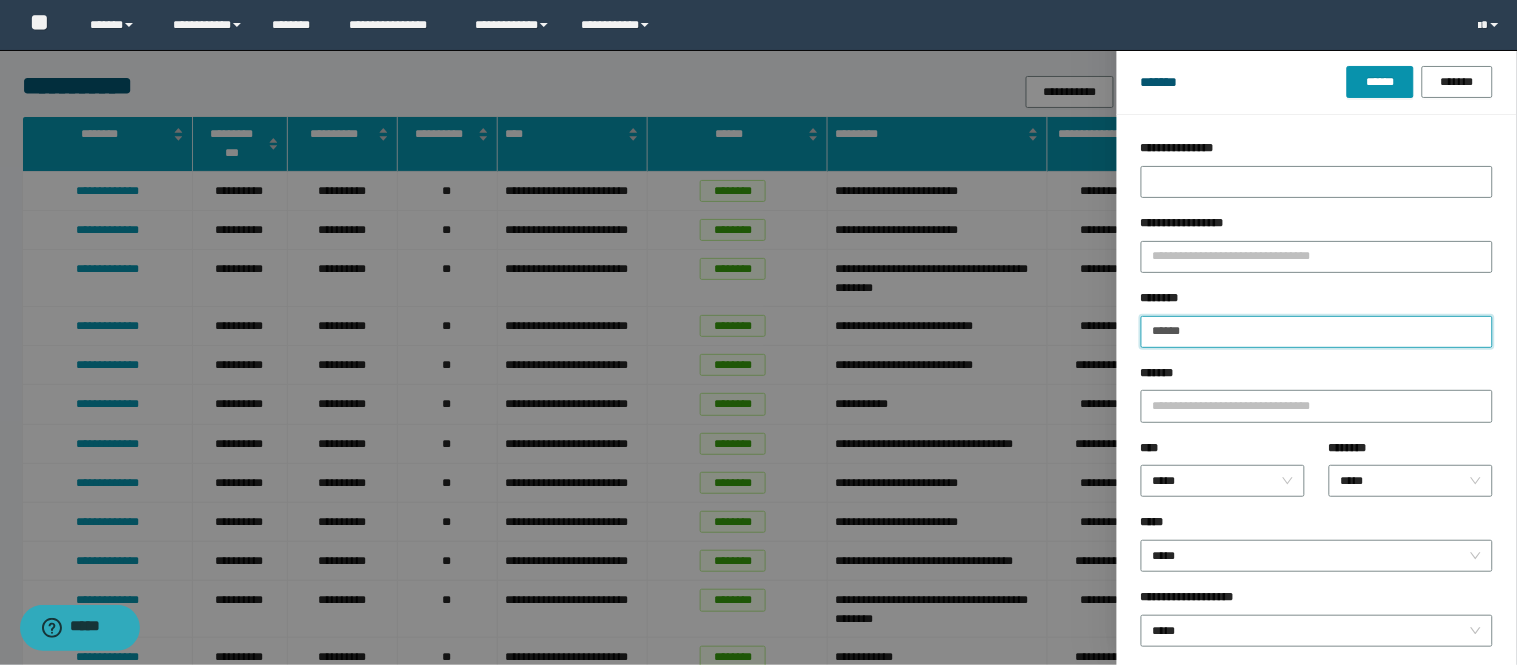 type on "******" 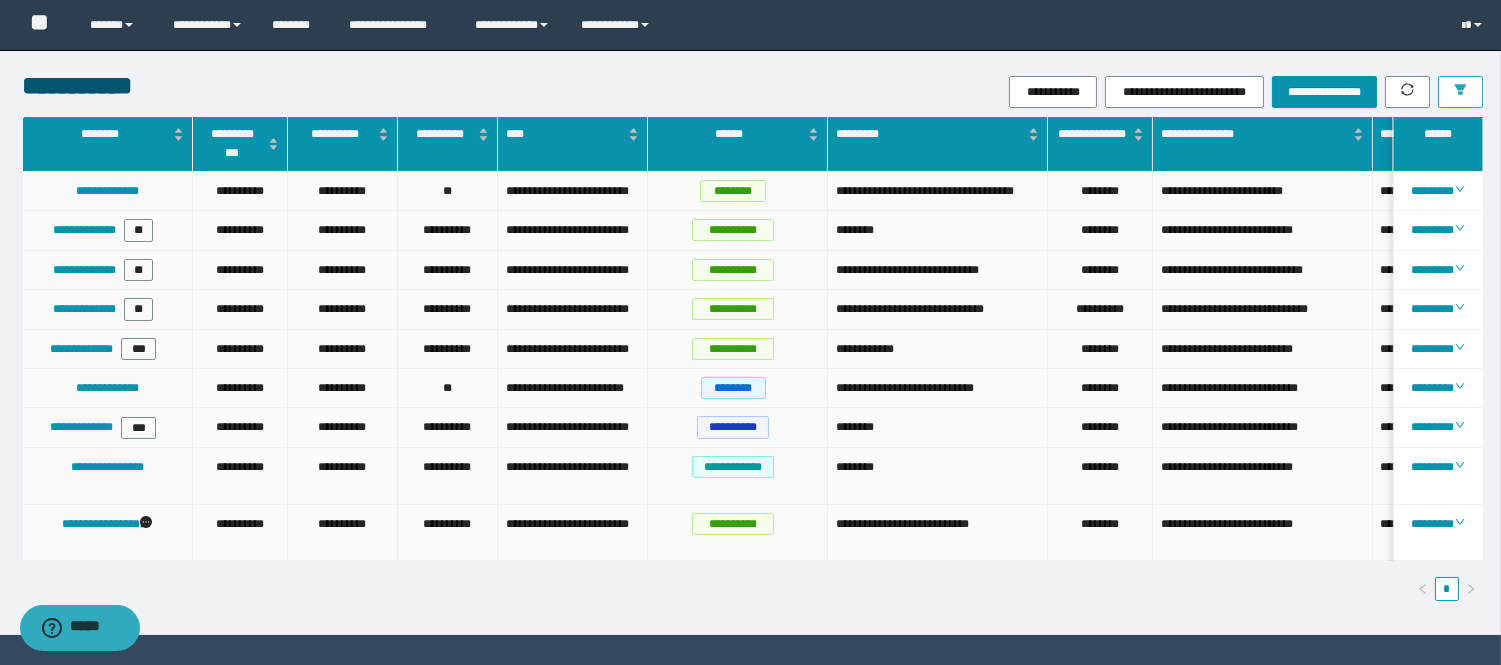 scroll, scrollTop: 0, scrollLeft: 20, axis: horizontal 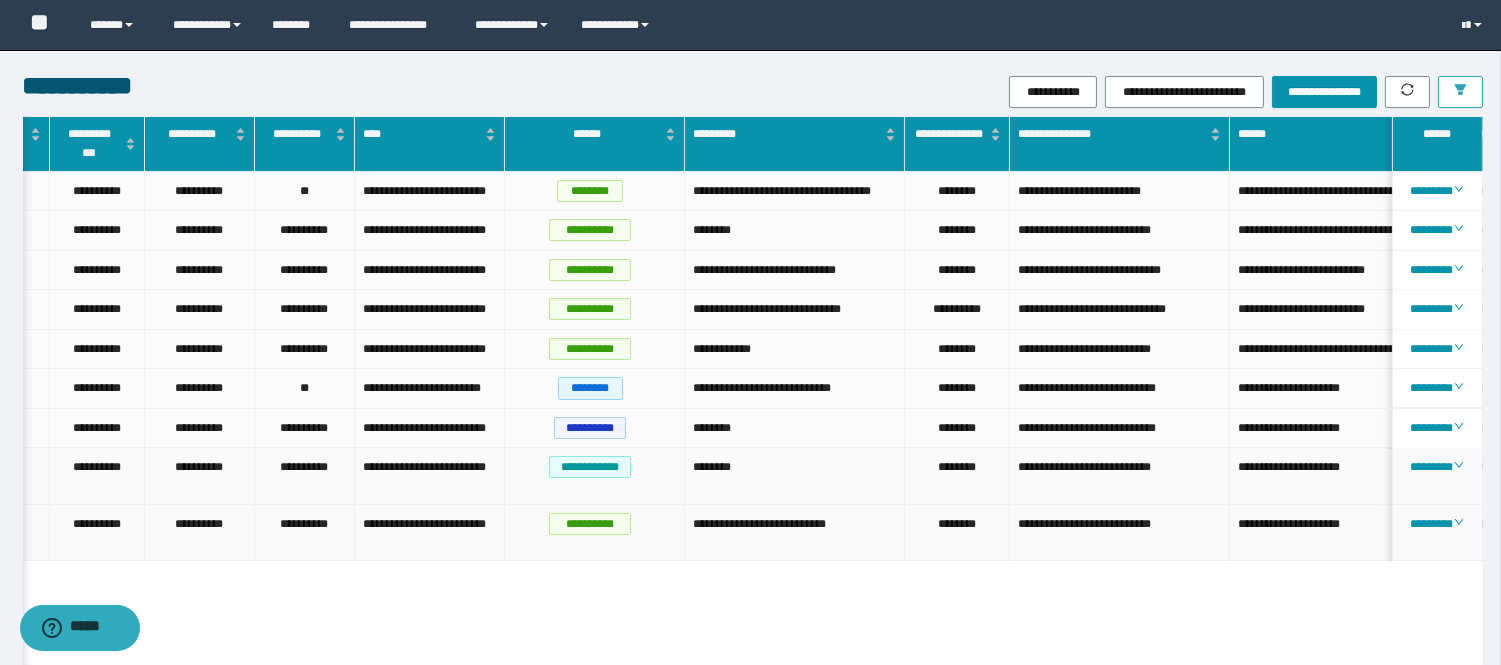drag, startPoint x: 977, startPoint y: 657, endPoint x: 1135, endPoint y: 591, distance: 171.23083 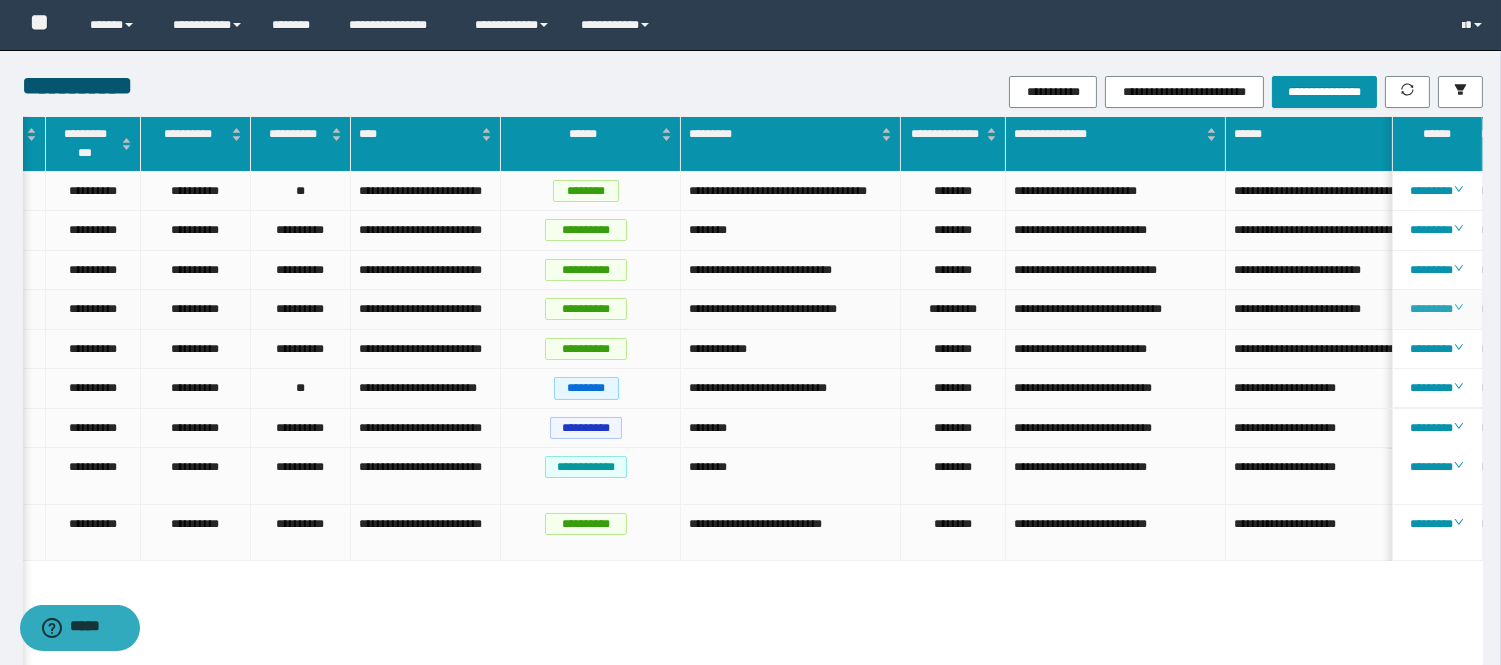 click on "********" at bounding box center [1437, 309] 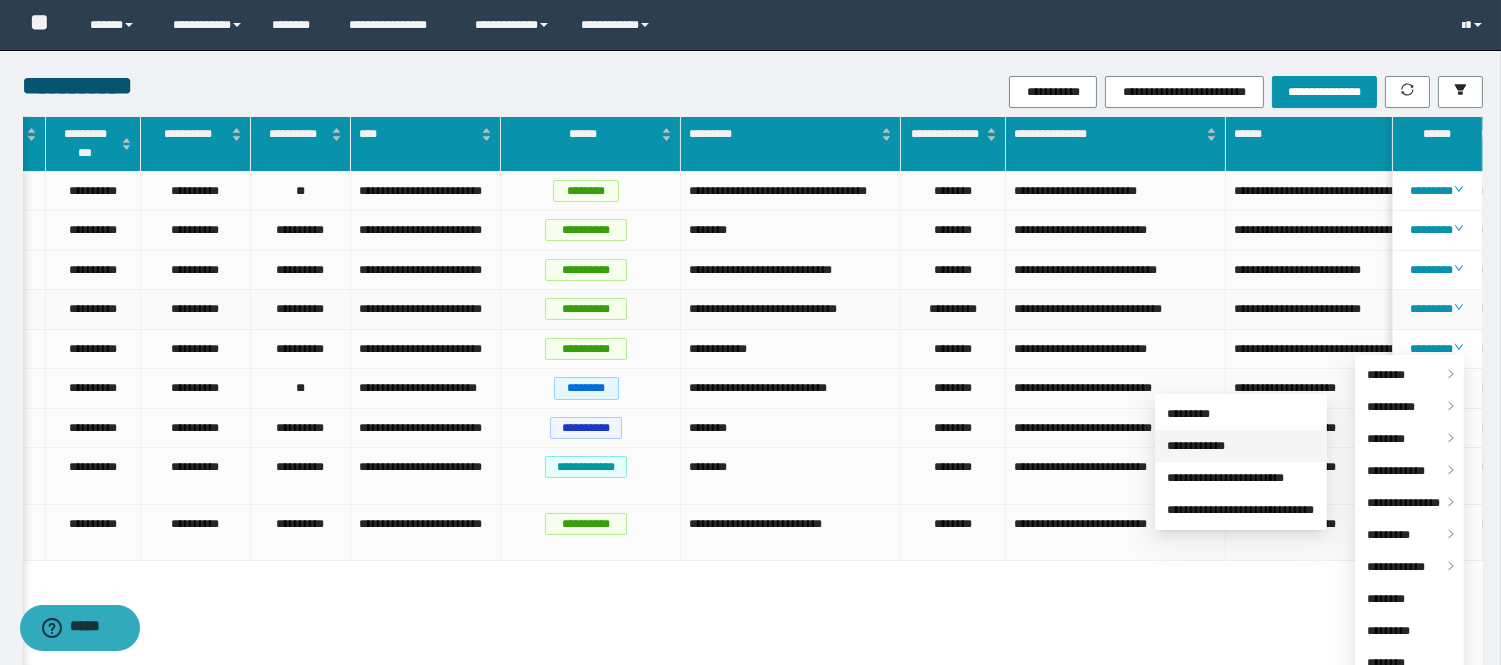 click on "**********" at bounding box center (1196, 446) 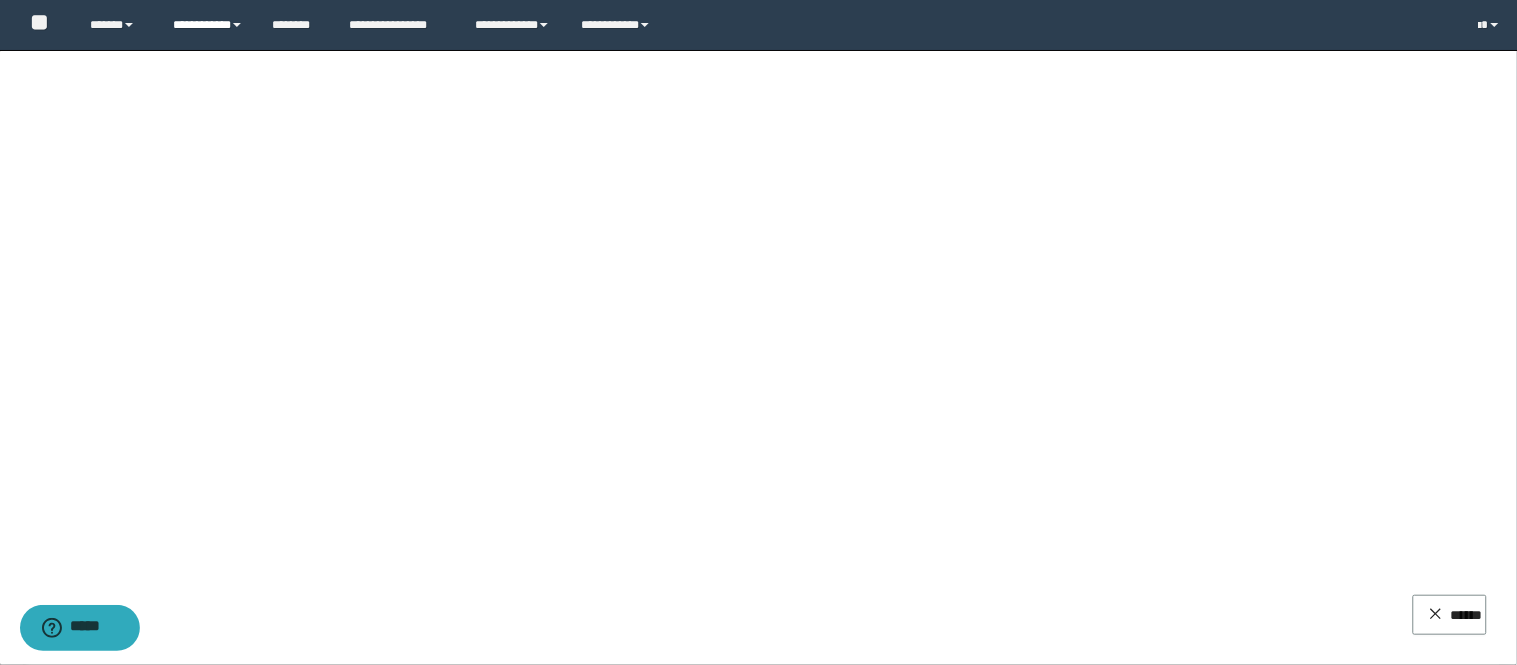 click on "**********" at bounding box center (207, 25) 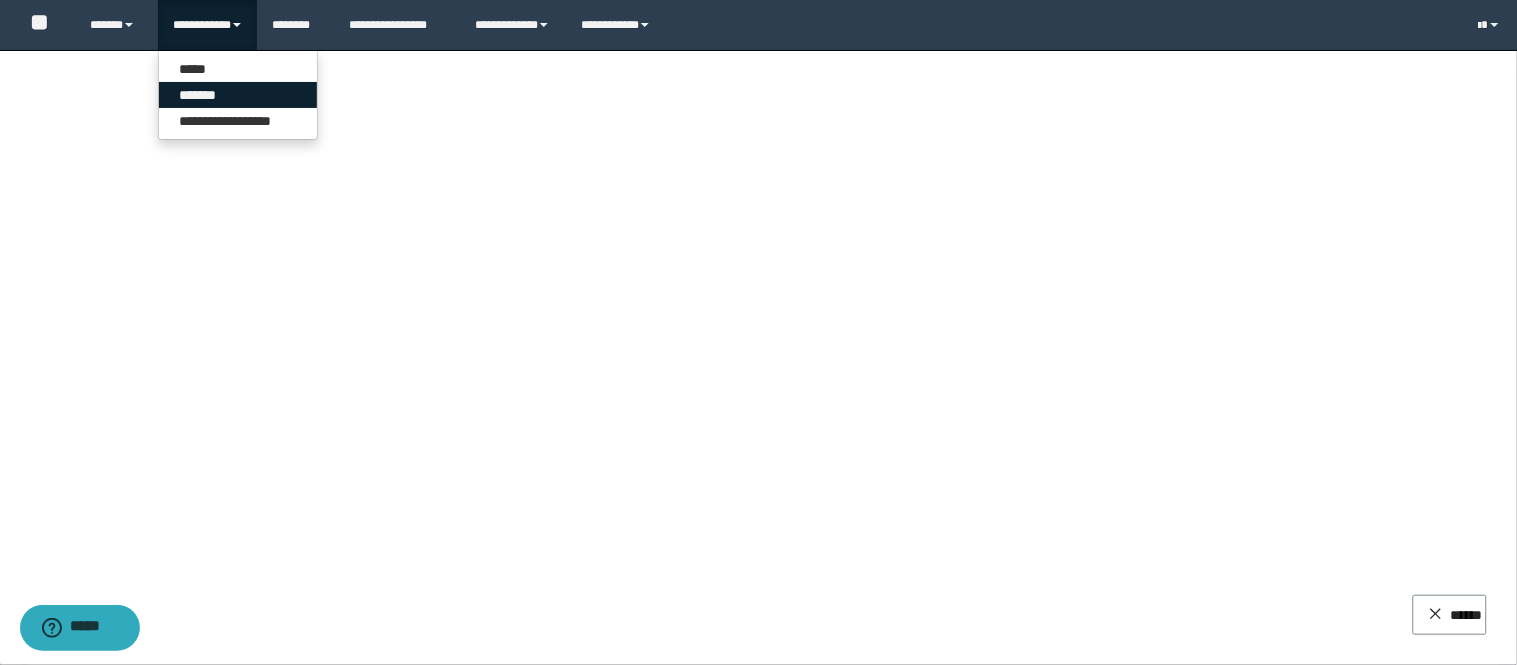 click on "*******" at bounding box center (238, 95) 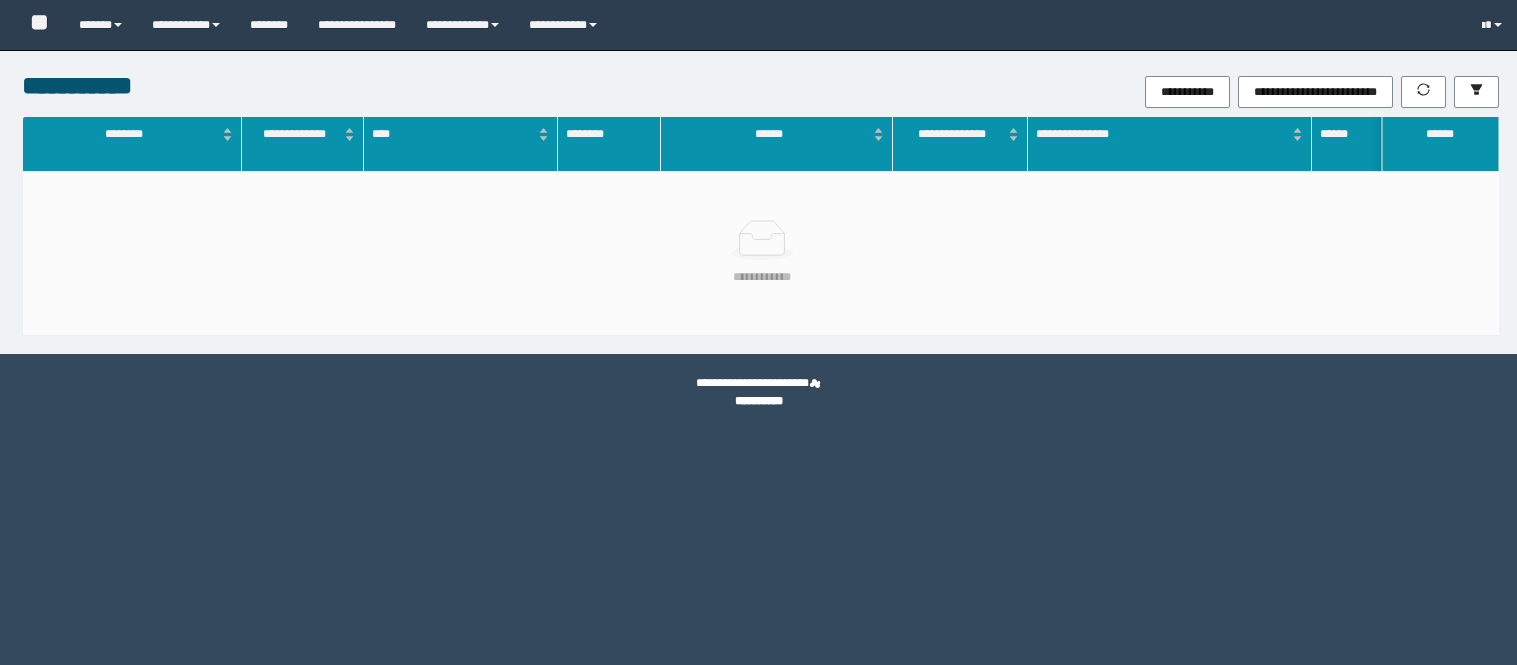 scroll, scrollTop: 0, scrollLeft: 0, axis: both 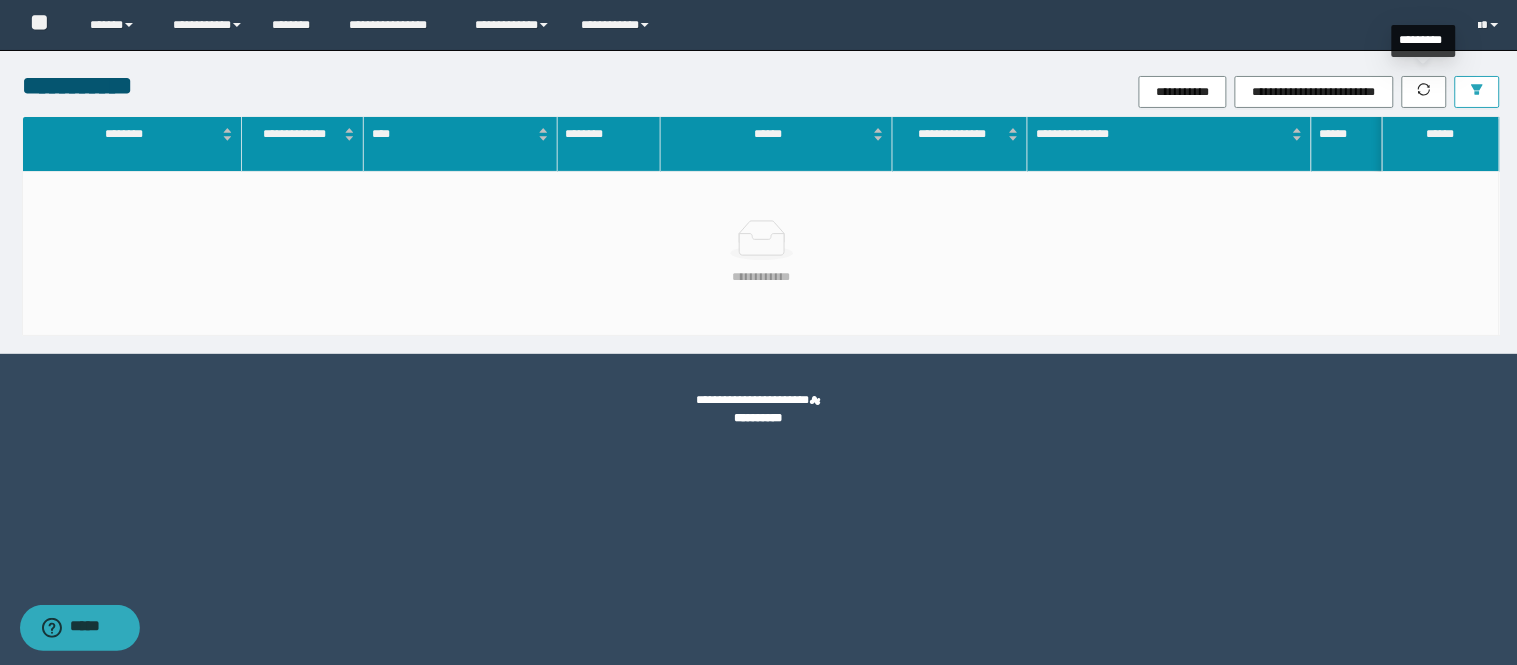 click at bounding box center (1477, 92) 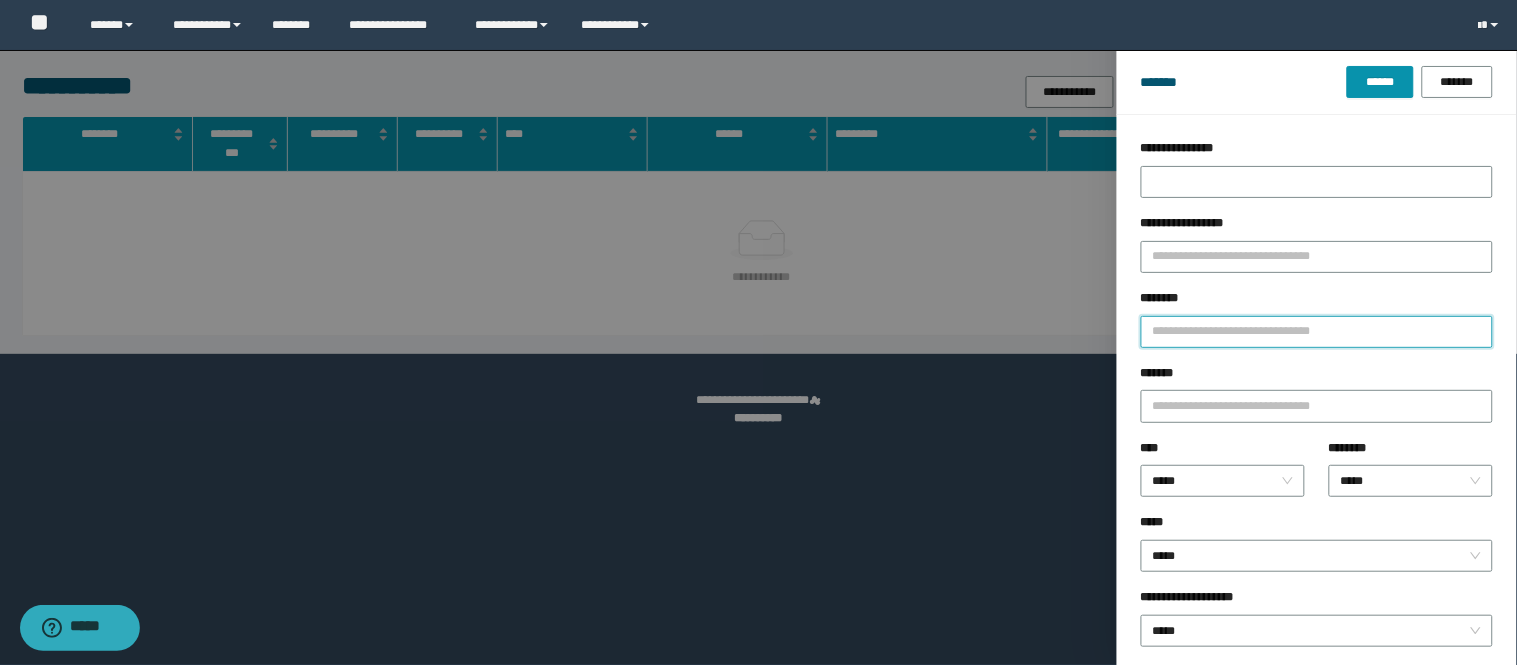 click on "********" at bounding box center [1317, 332] 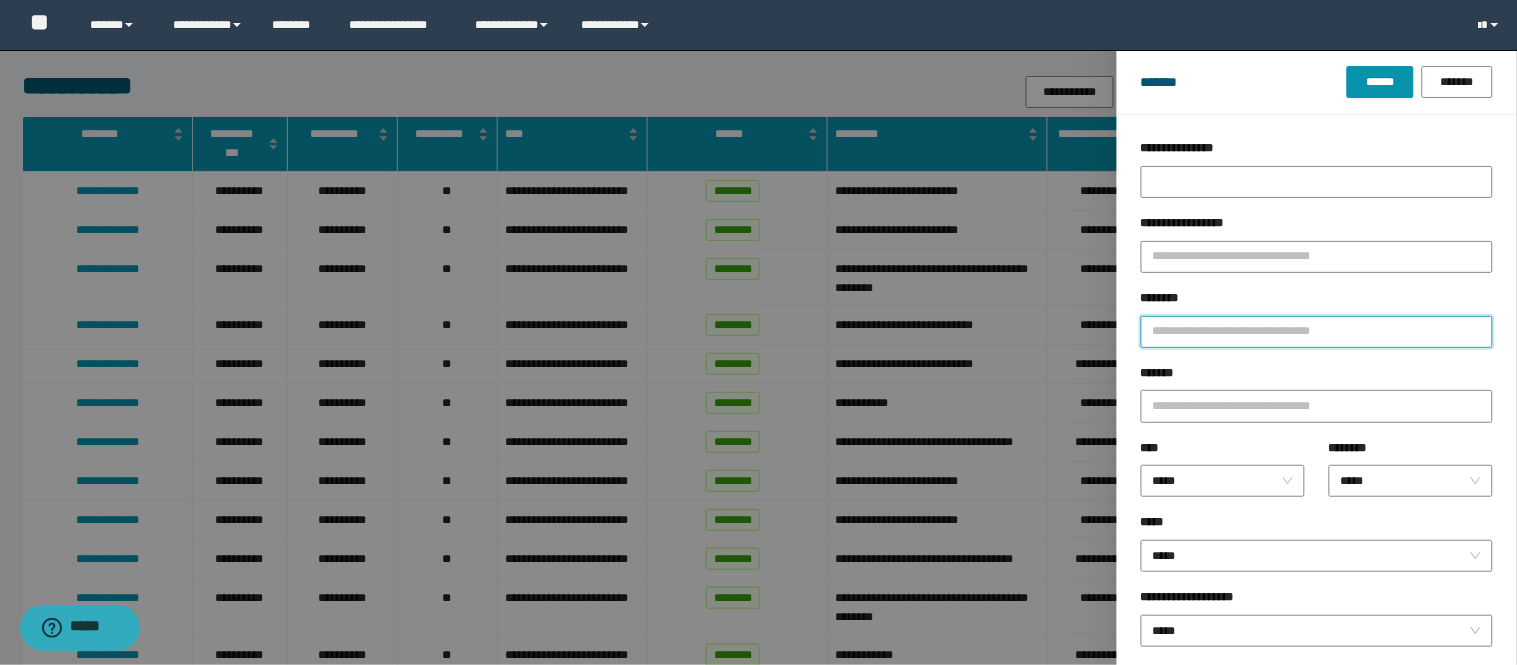 type on "*" 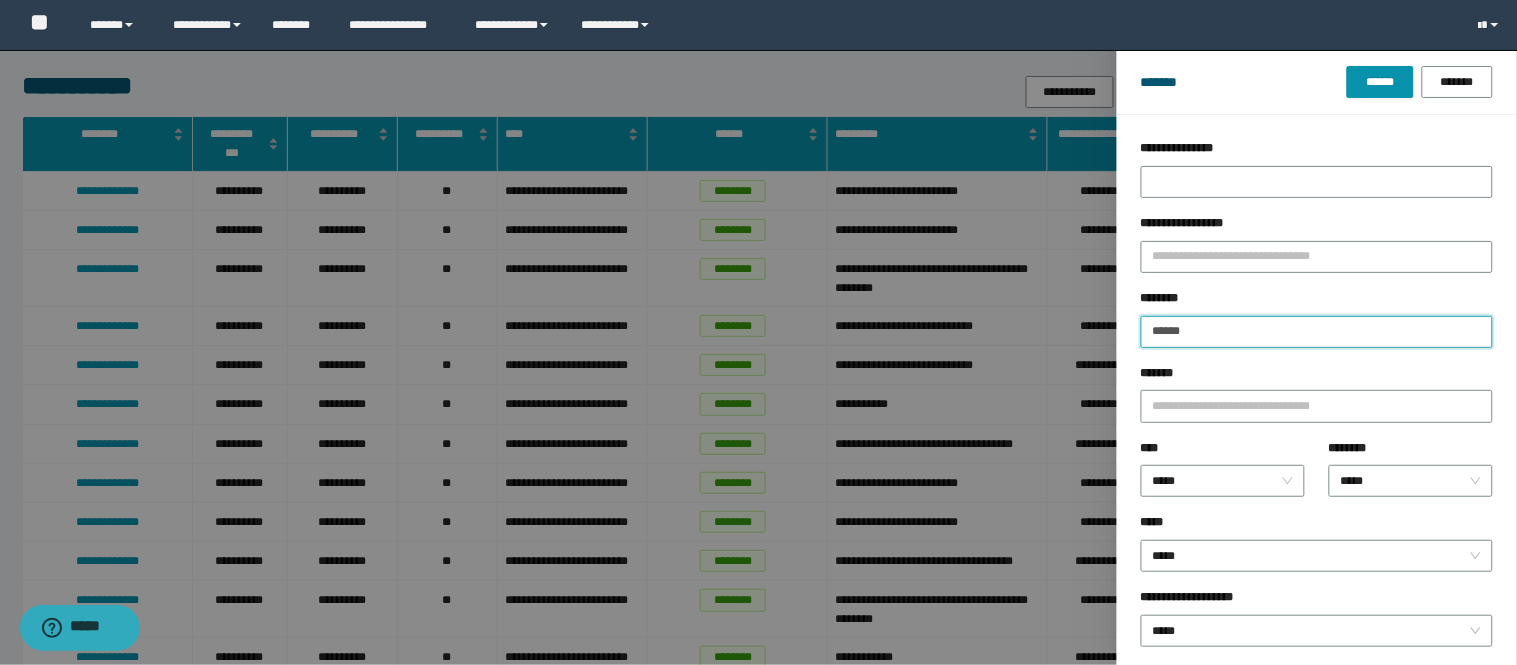 type on "******" 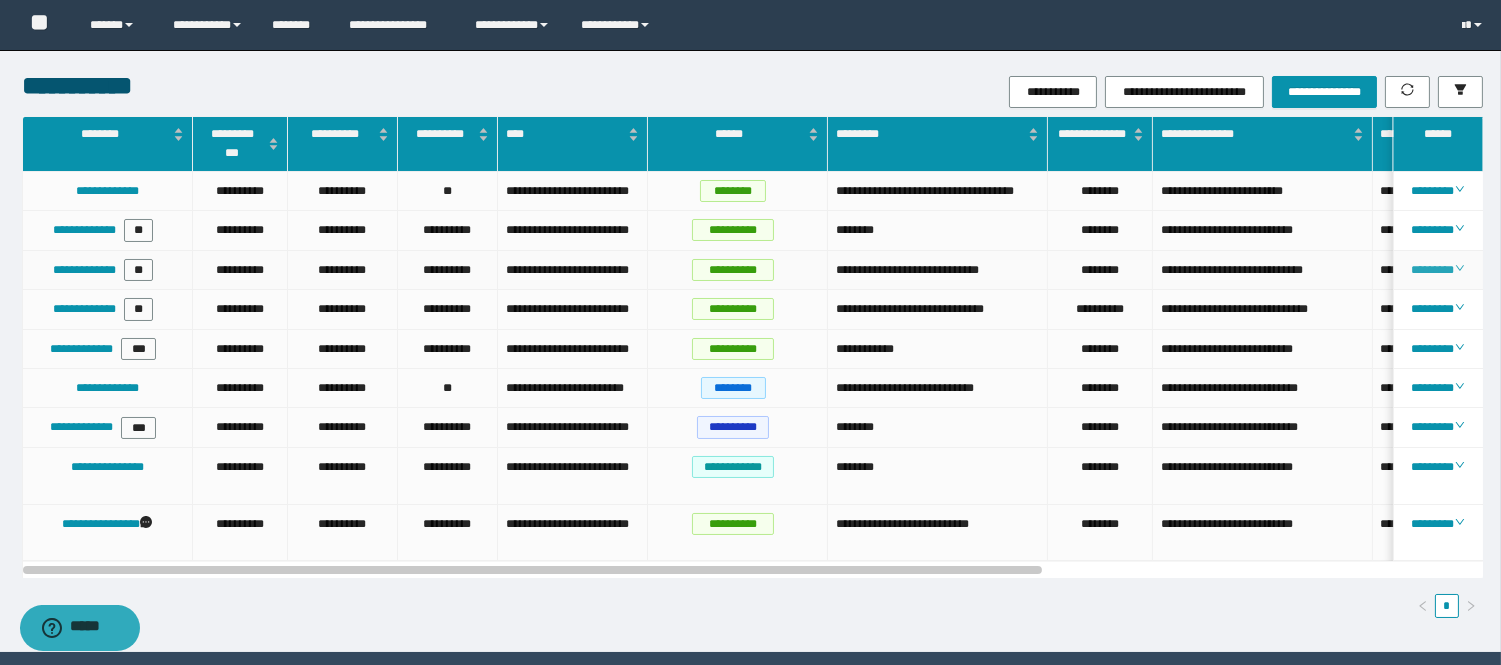 click on "********" at bounding box center (1437, 270) 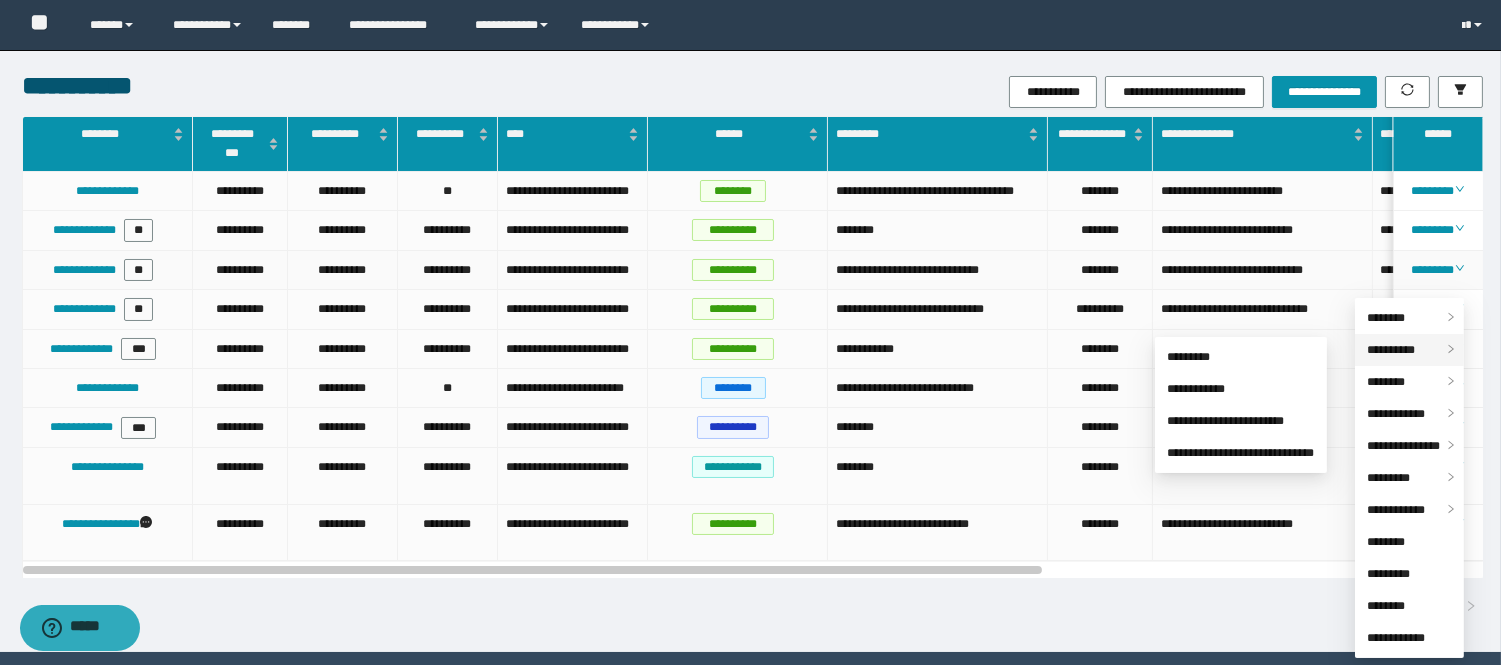 click on "**********" at bounding box center (1391, 350) 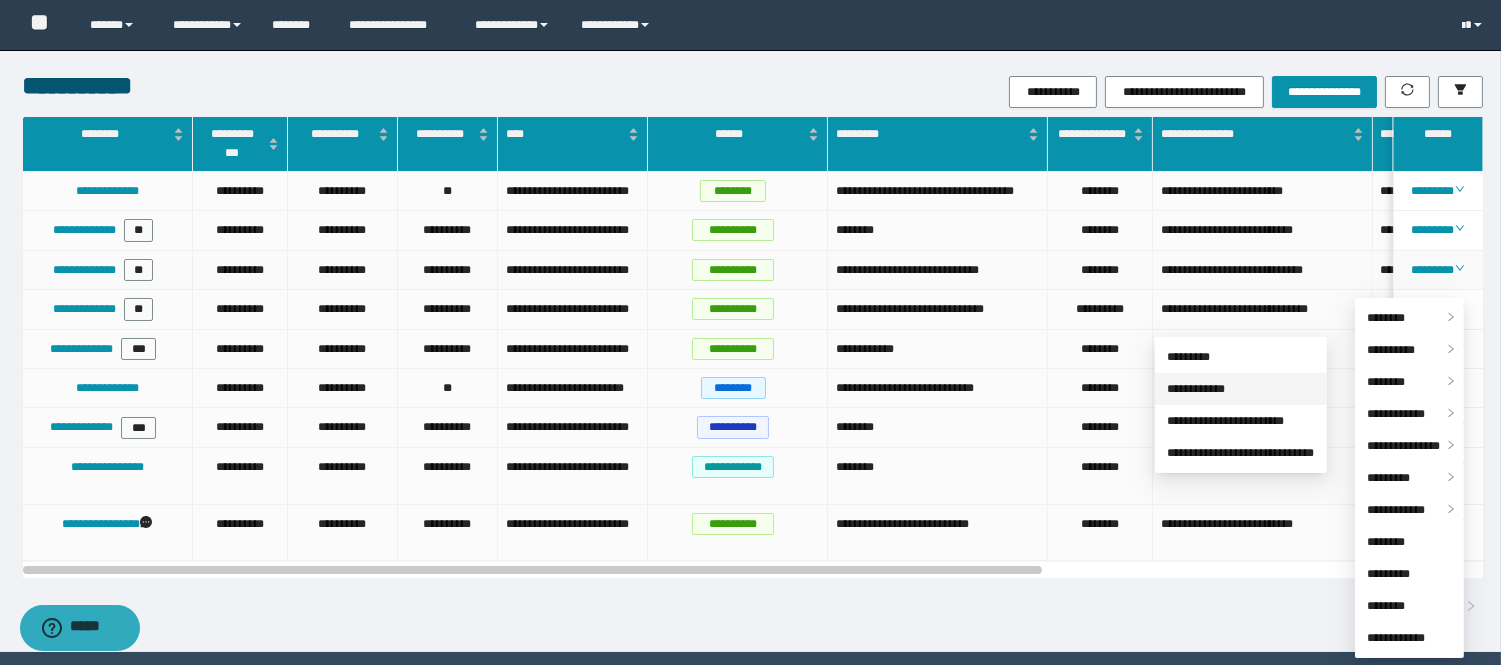 click on "**********" at bounding box center [1196, 389] 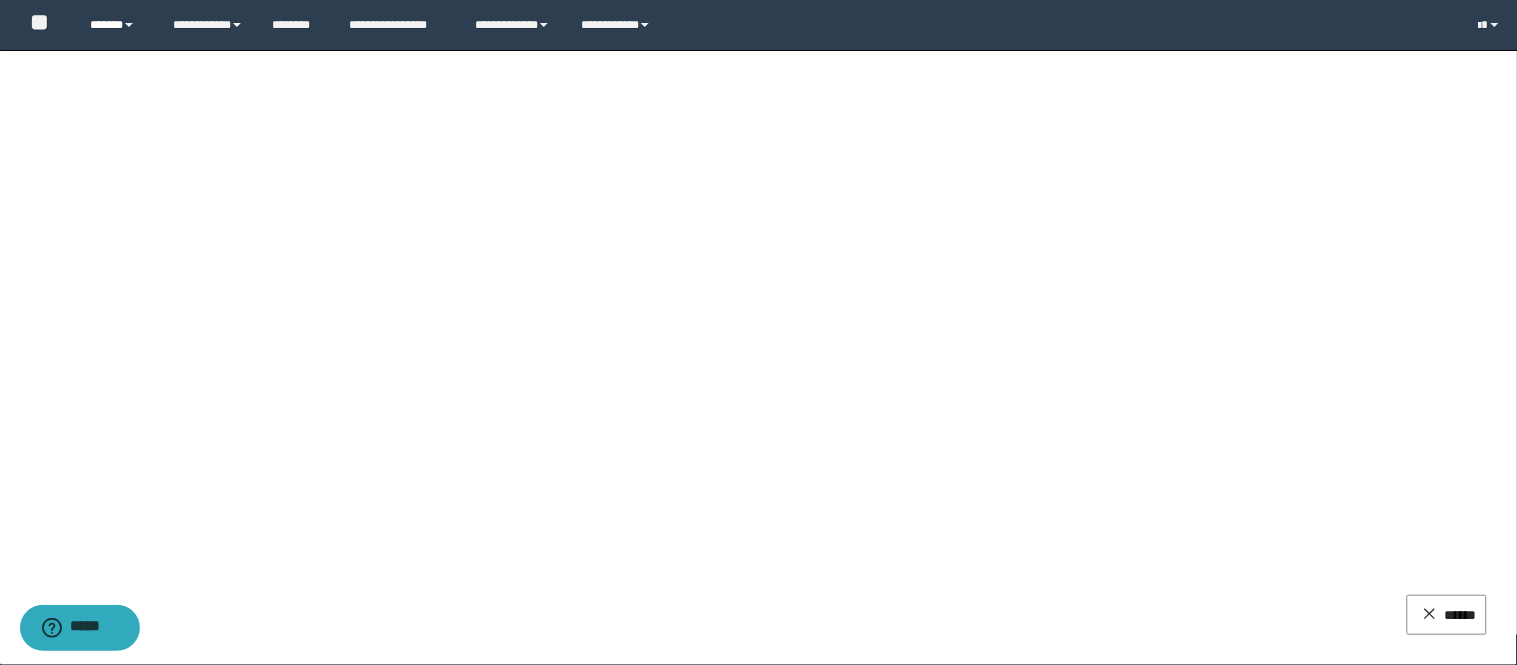 click on "******" at bounding box center [116, 25] 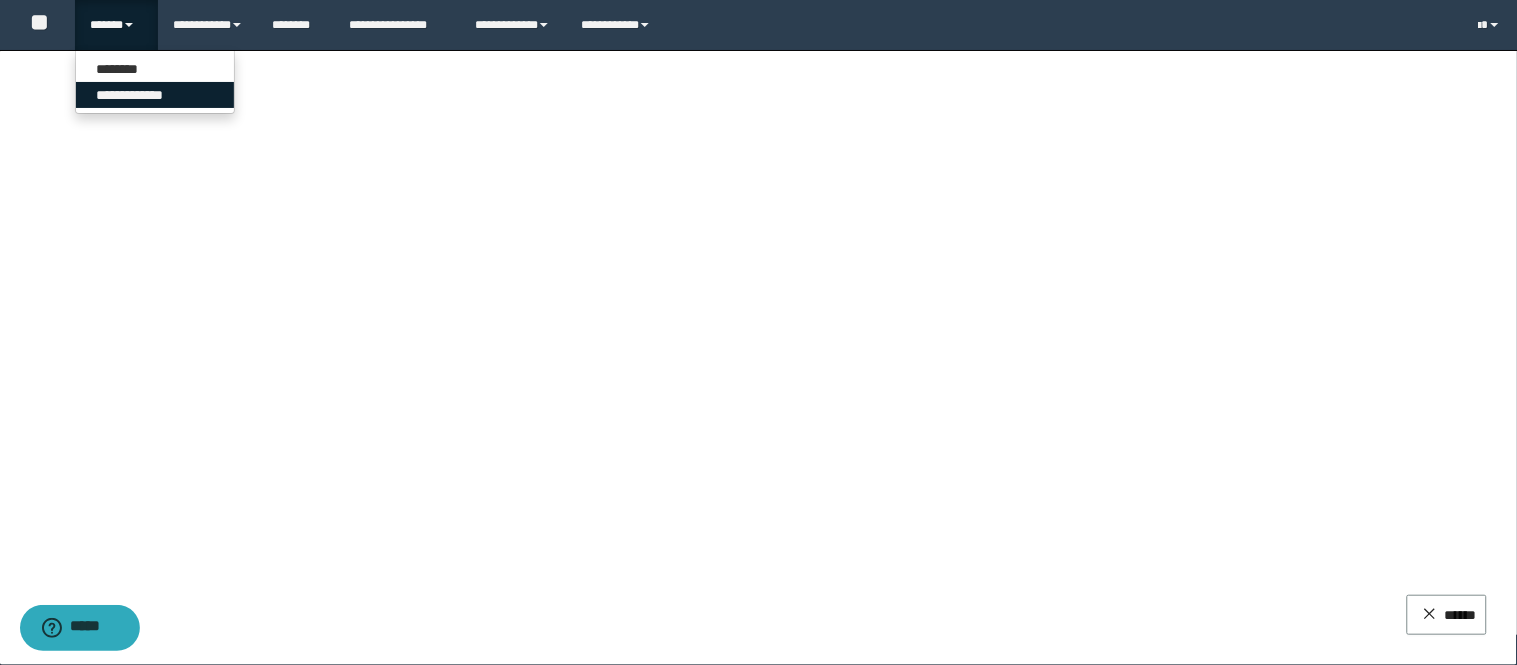 click on "**********" at bounding box center (155, 95) 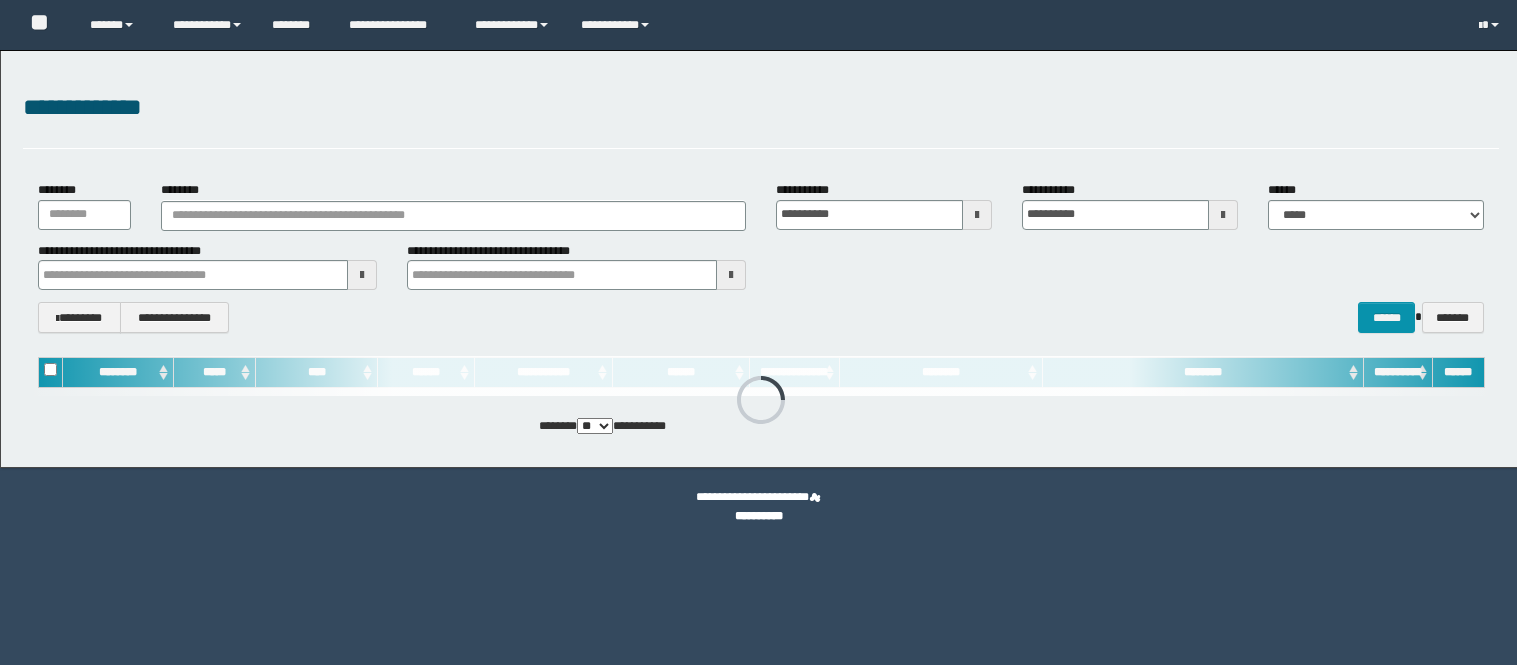 scroll, scrollTop: 0, scrollLeft: 0, axis: both 